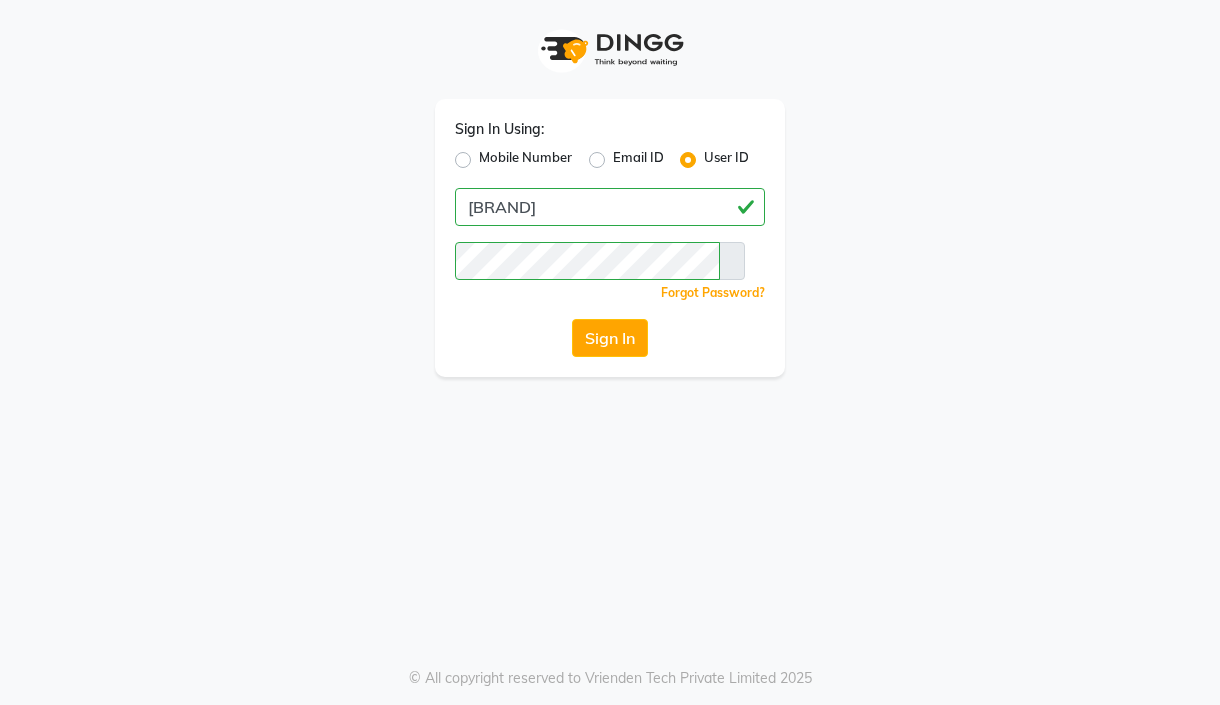 scroll, scrollTop: 0, scrollLeft: 0, axis: both 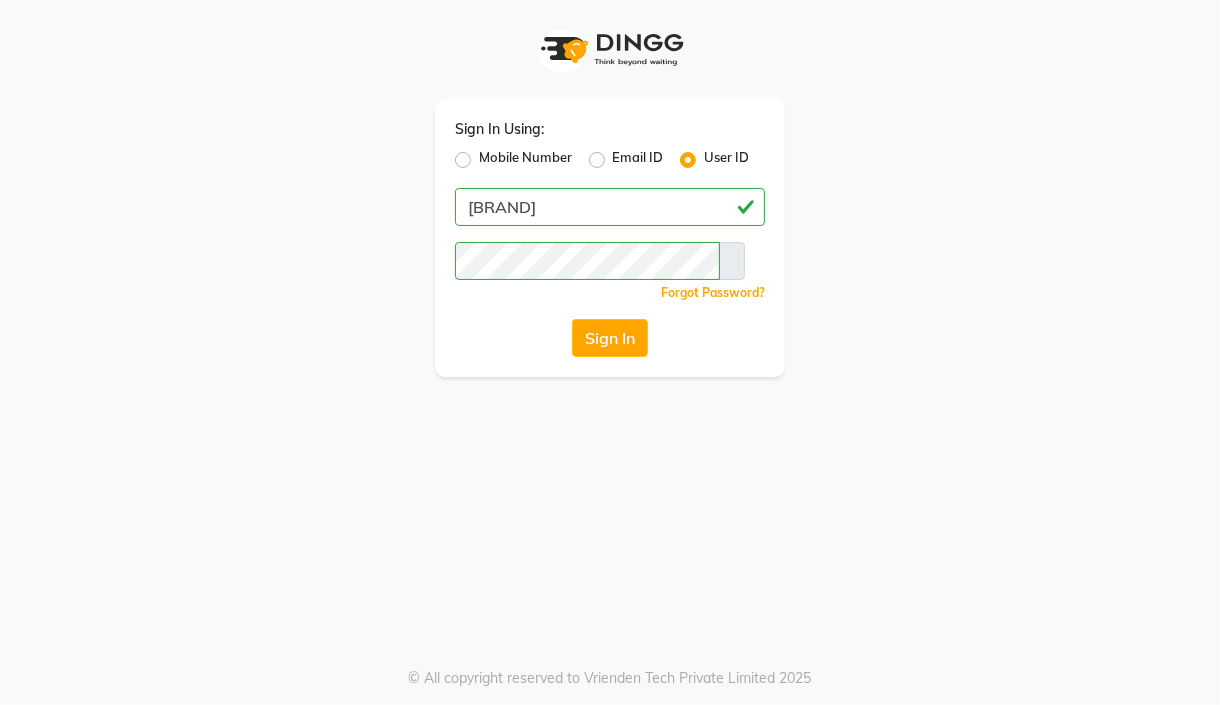 click on "Sign In" at bounding box center (610, 338) 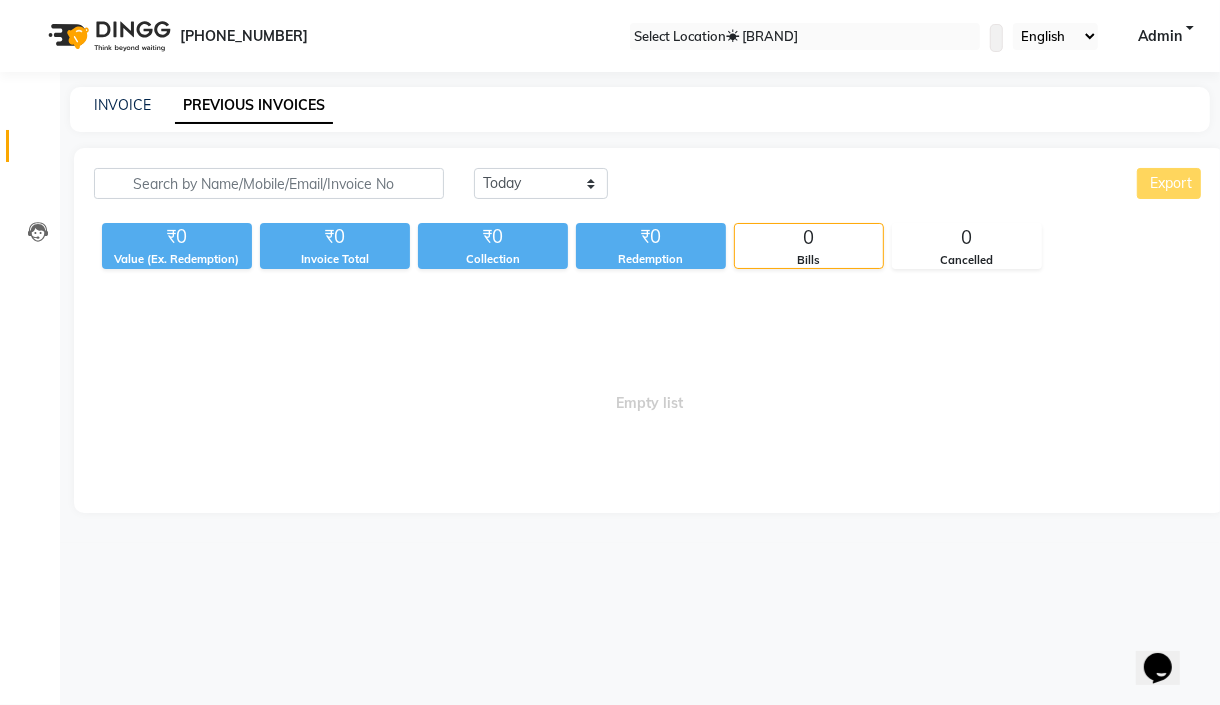 scroll, scrollTop: 0, scrollLeft: 0, axis: both 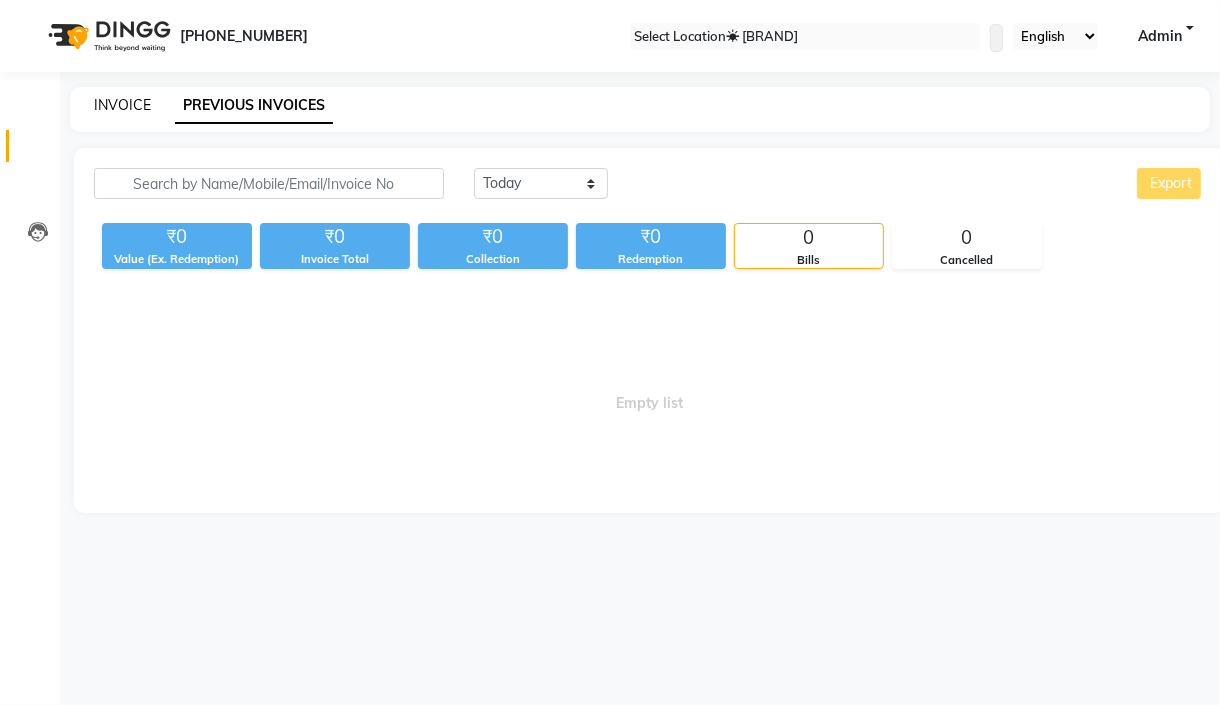 click on "INVOICE" at bounding box center (122, 105) 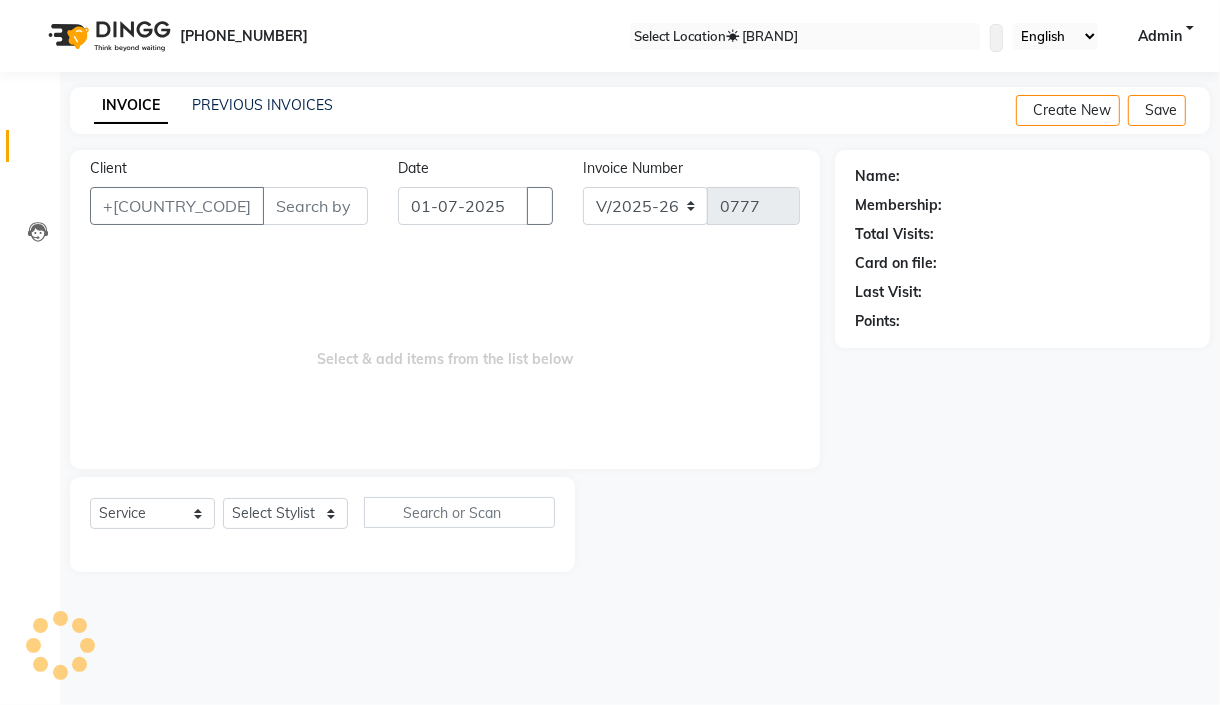 click on "[TEXT]" at bounding box center (315, 206) 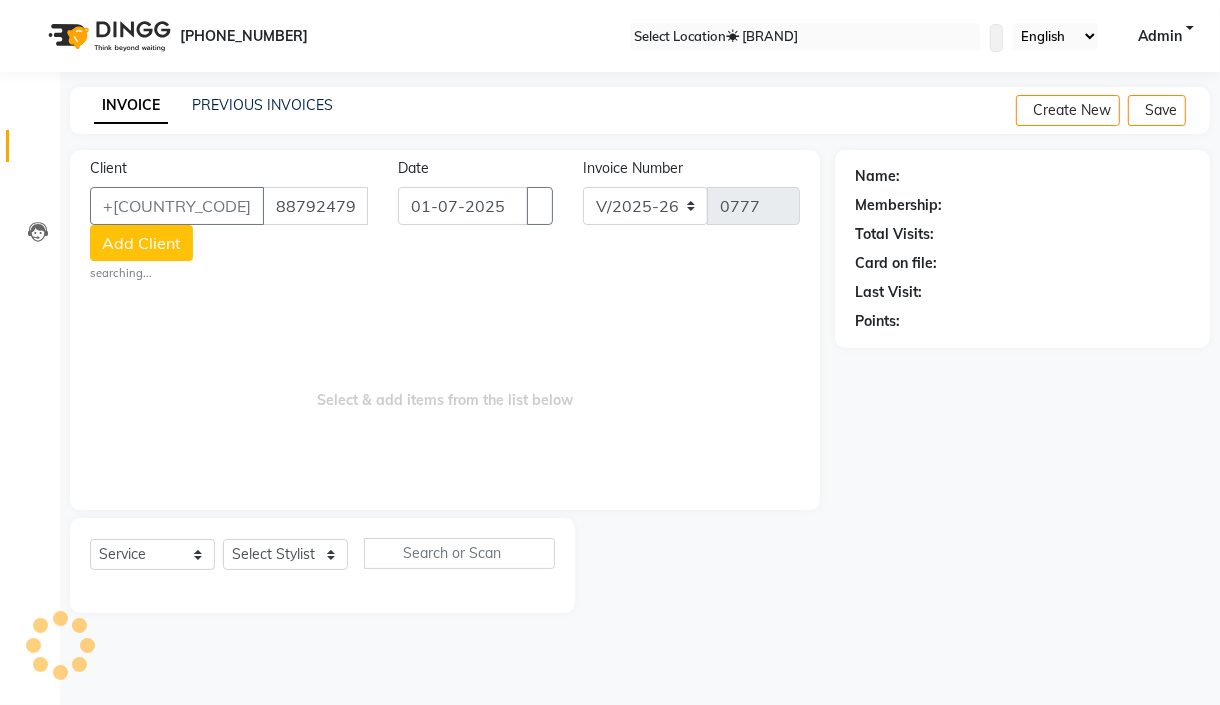 click on "8879247989" at bounding box center [315, 206] 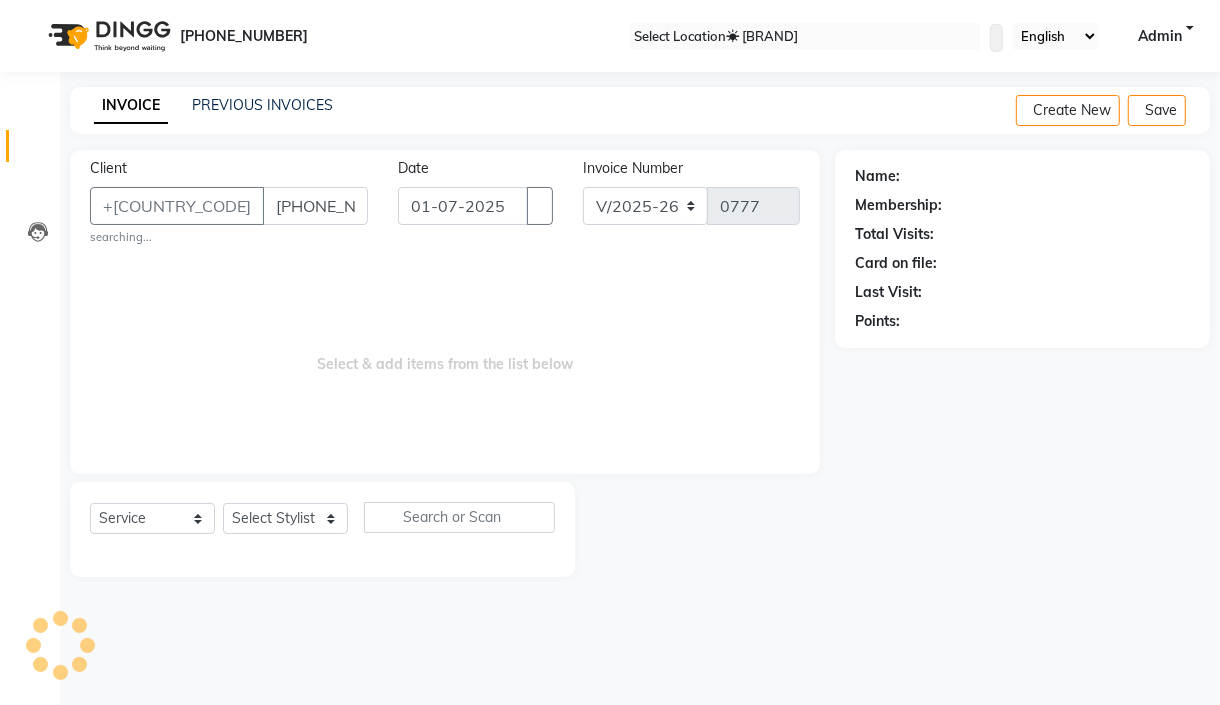 click on "[PHONE]" at bounding box center [315, 206] 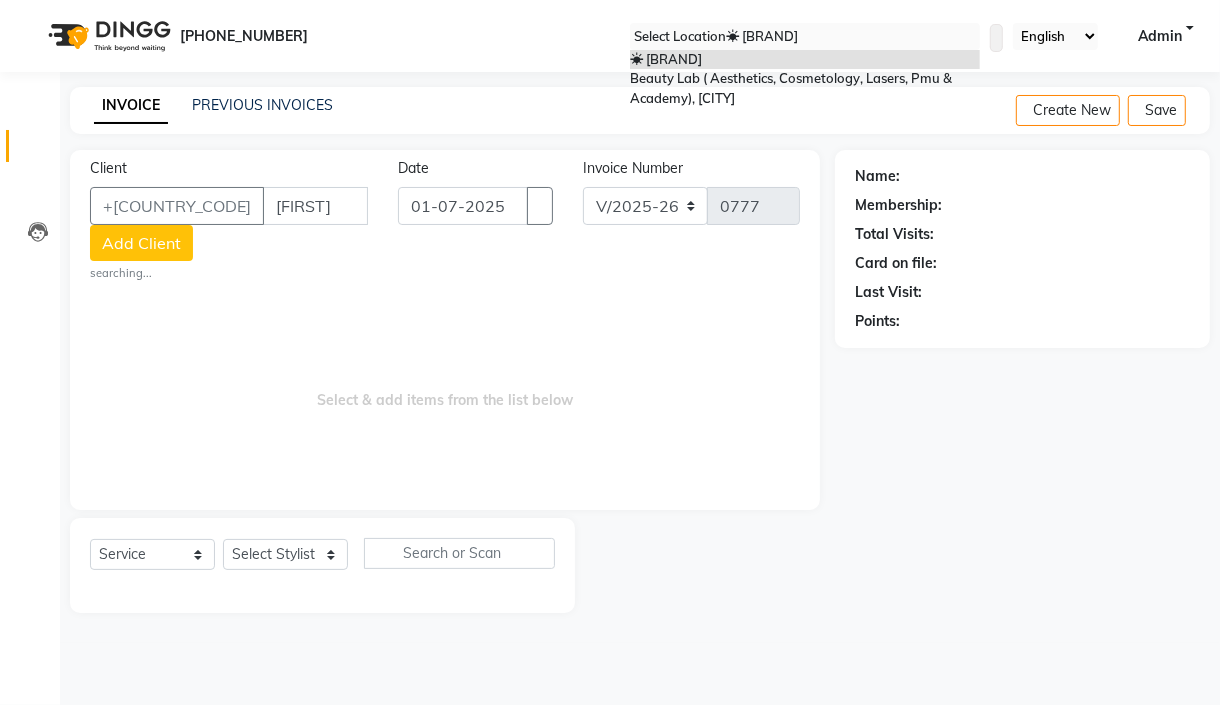 click at bounding box center [805, 37] 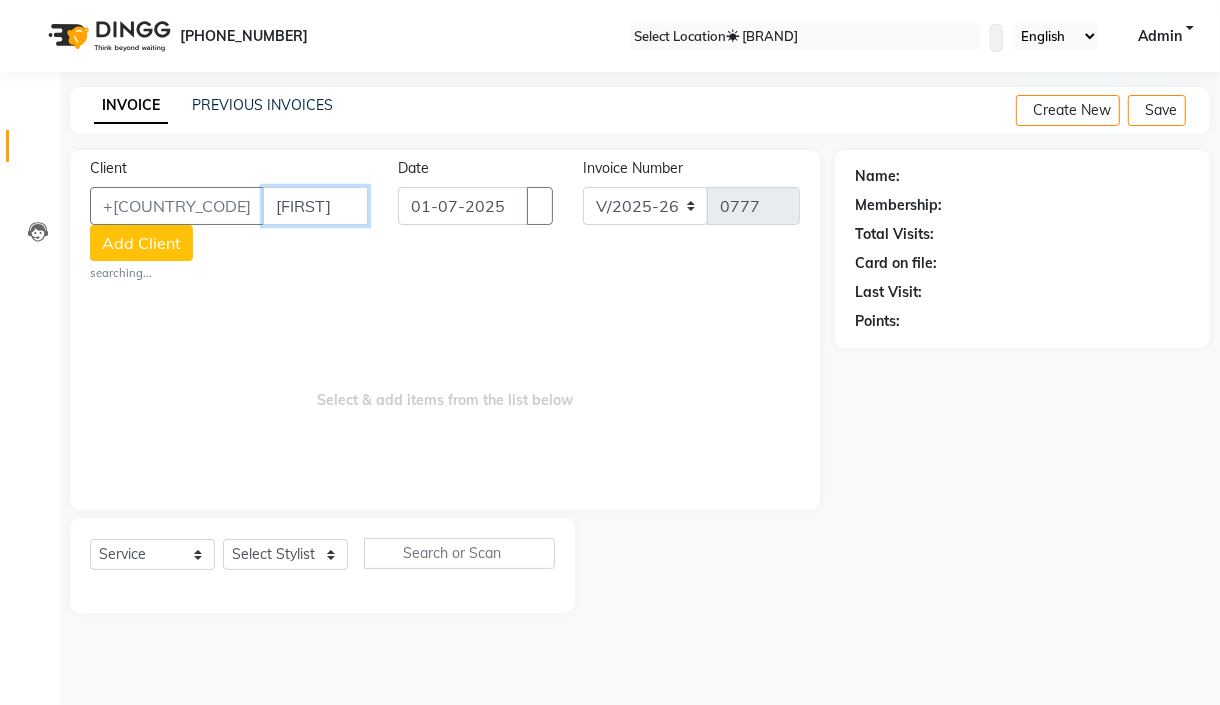 click on "[FIRST]" at bounding box center (315, 206) 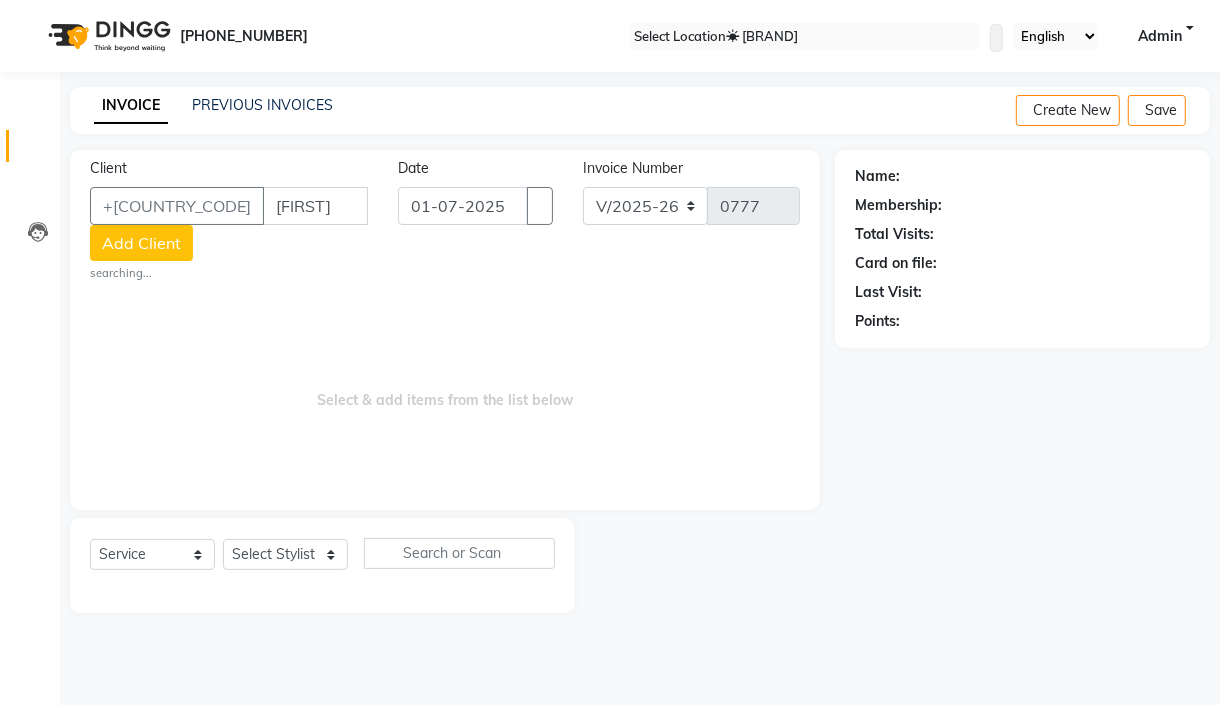 click on "[TEXT] [TEXT] [TEXT] [TEXT] [TEXT]" at bounding box center [445, 390] 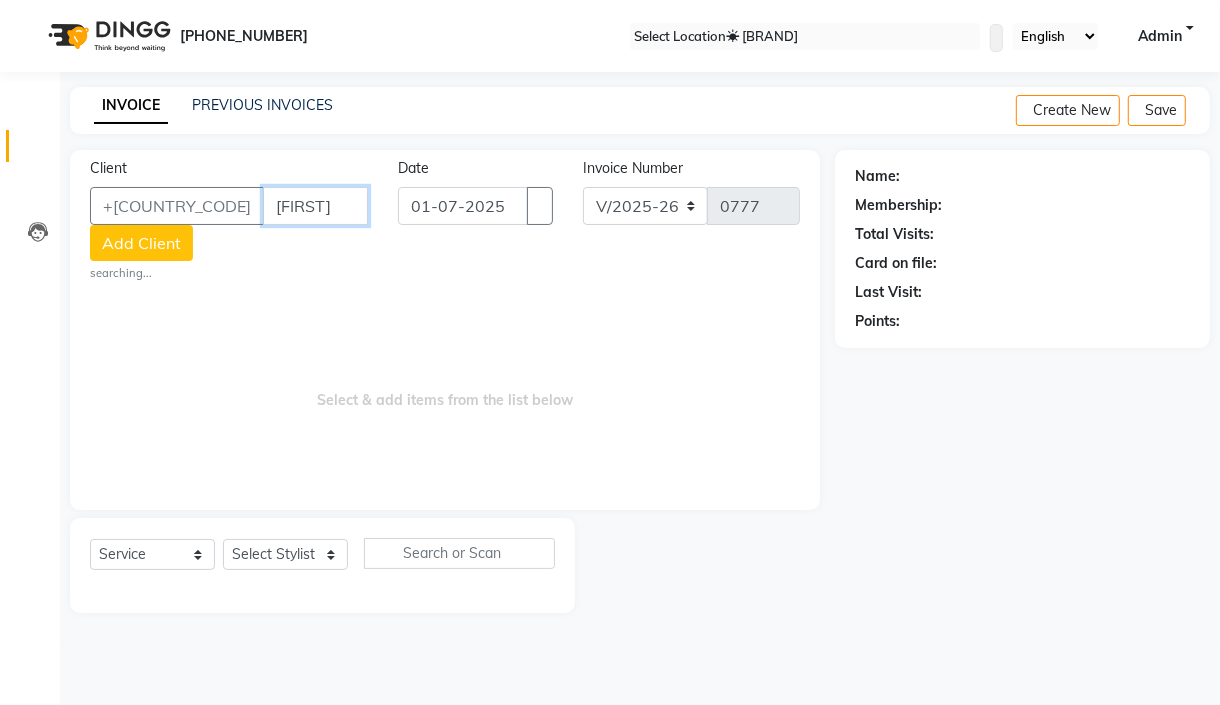 click on "[FIRST]" at bounding box center (315, 206) 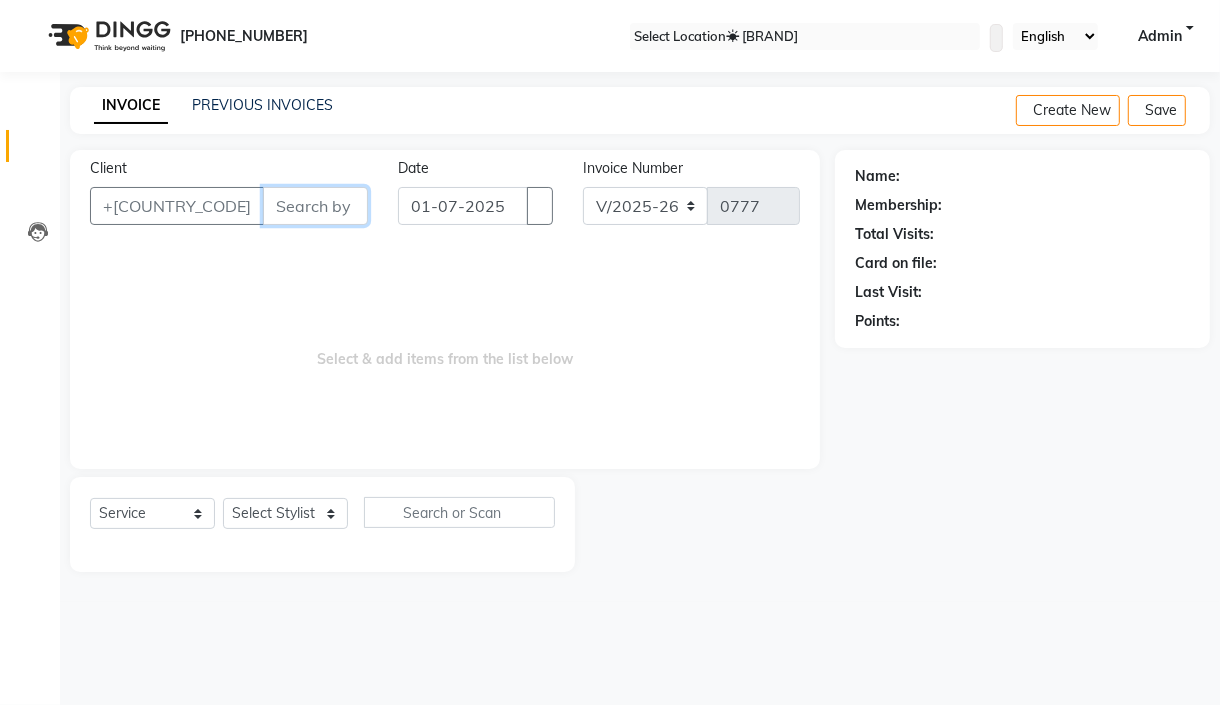 paste on "[PHONE]" 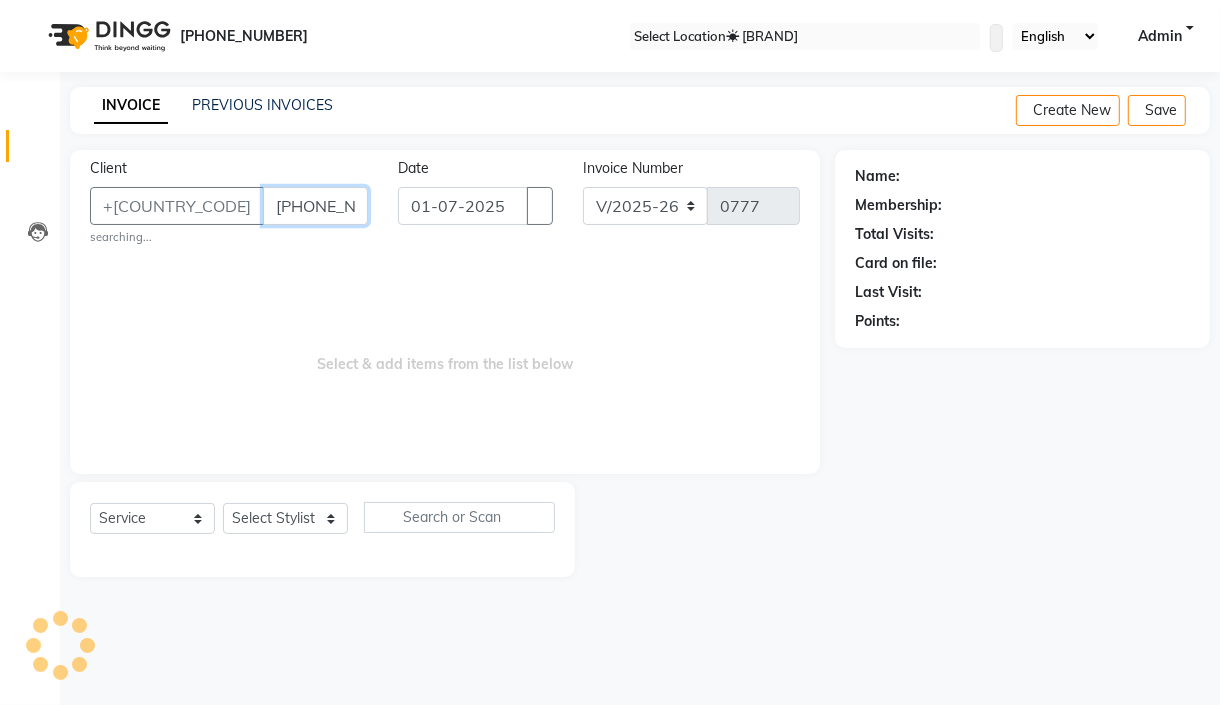 type on "[PHONE]" 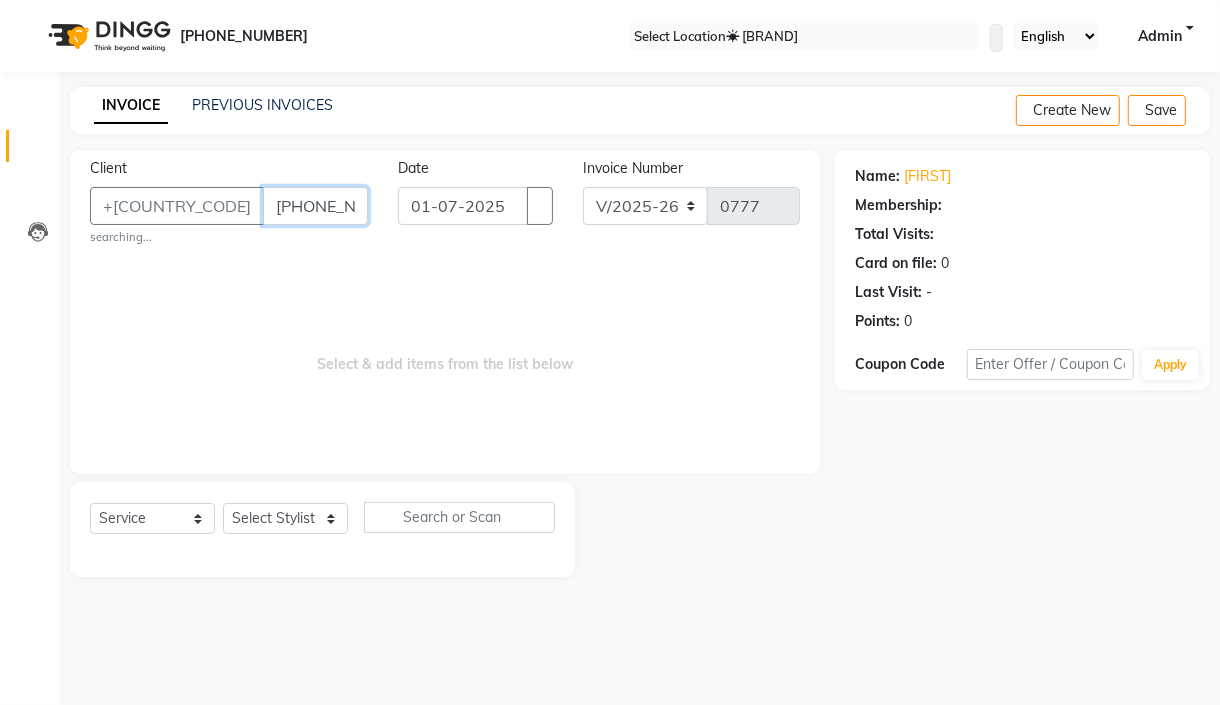 click on "[PHONE]" at bounding box center (315, 206) 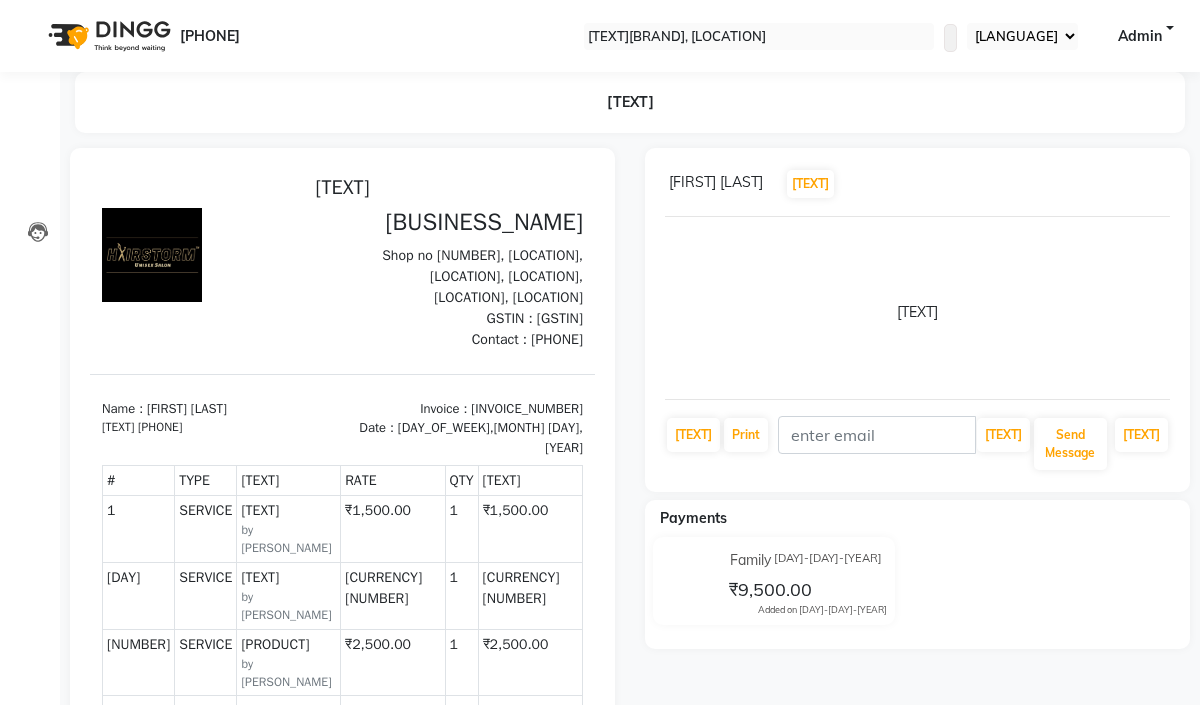 scroll, scrollTop: 0, scrollLeft: 0, axis: both 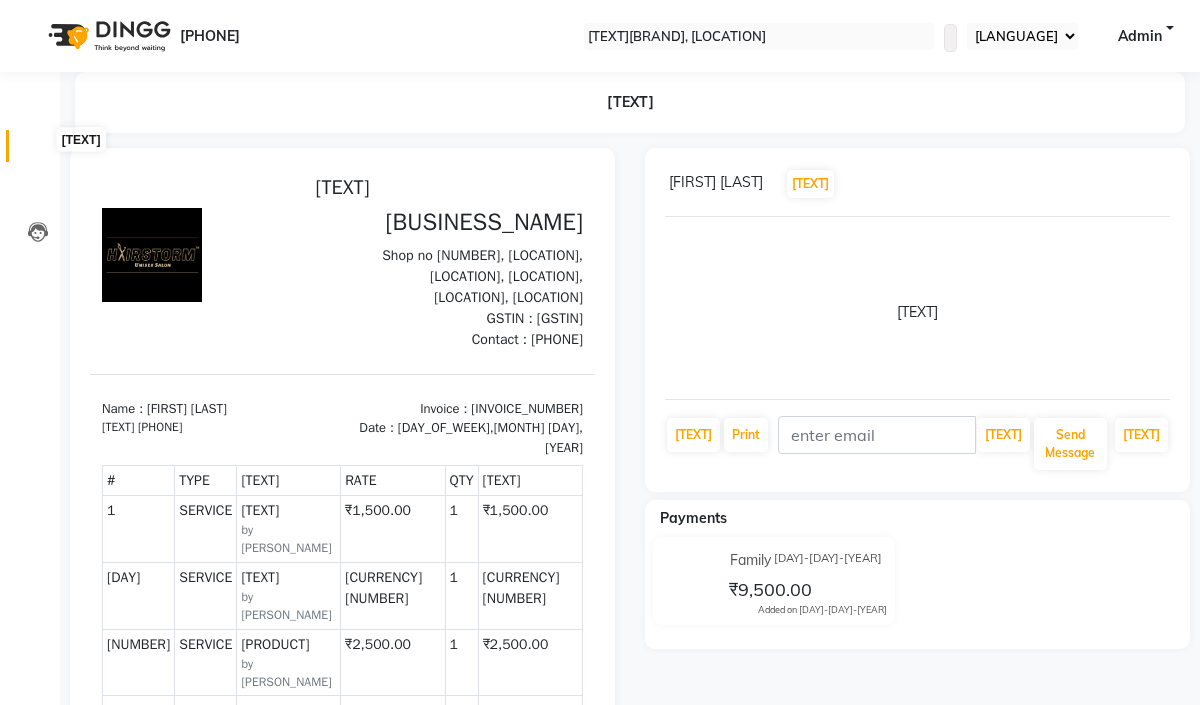 click at bounding box center [37, 151] 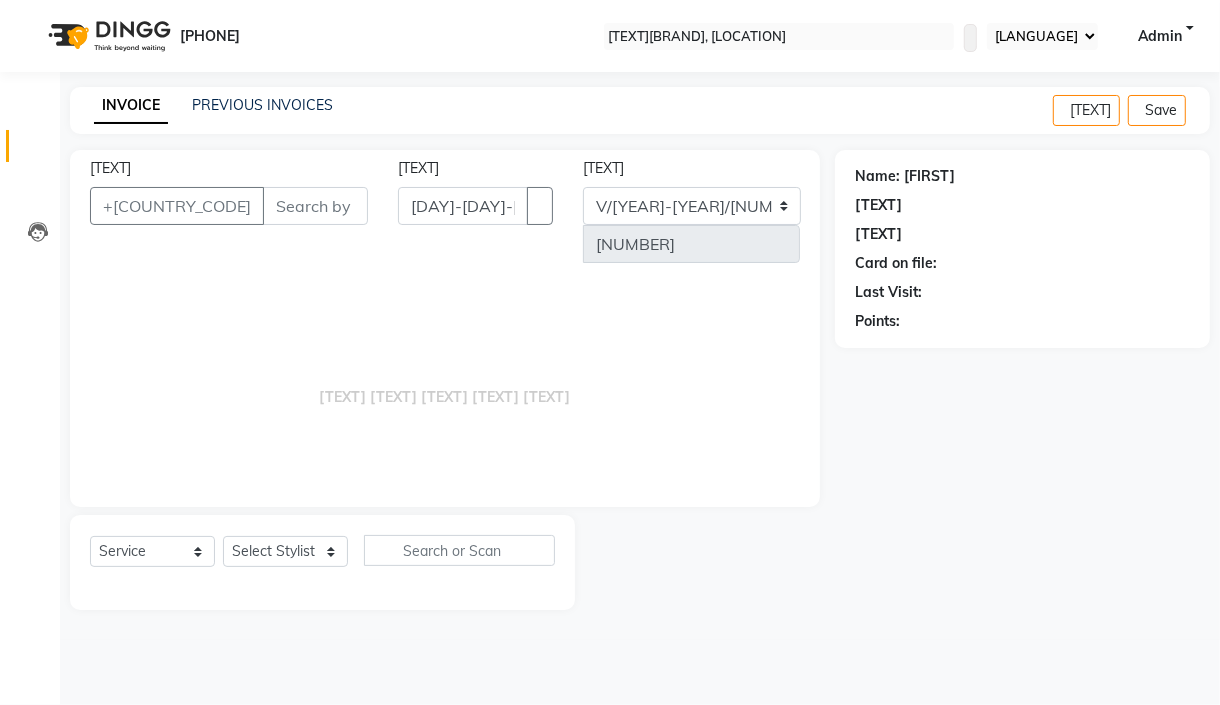 click on "[TEXT]" at bounding box center (315, 206) 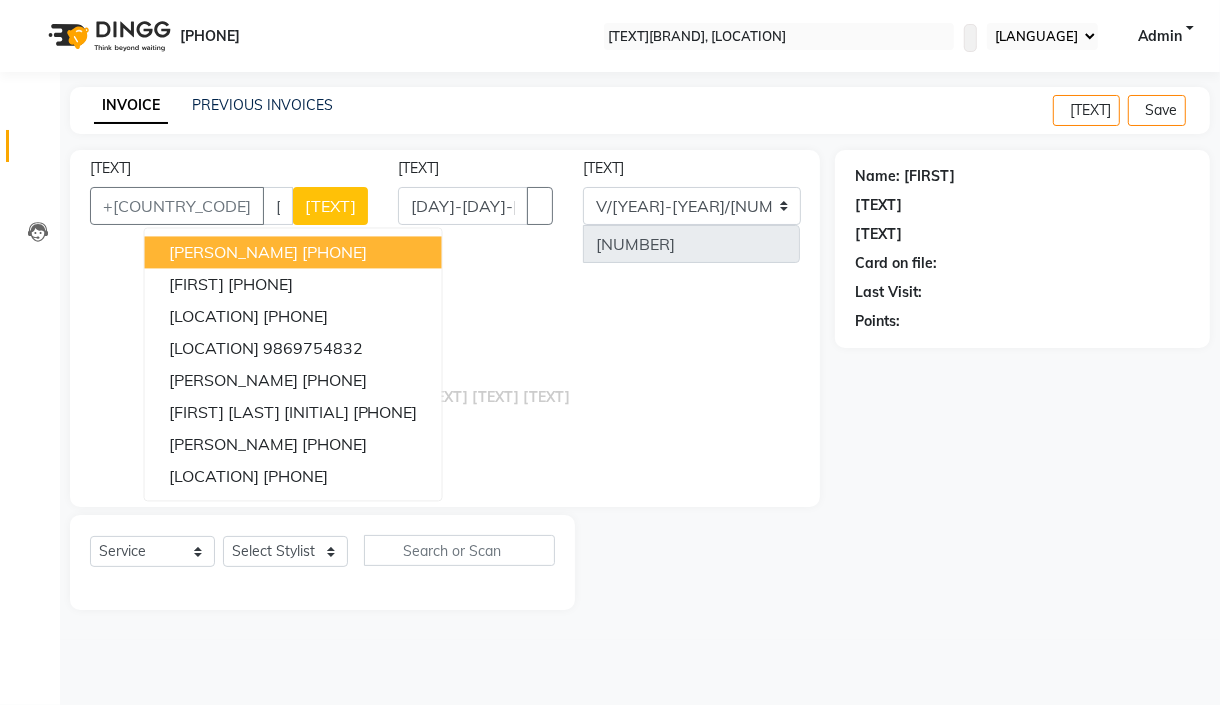click on "[FIRST]" at bounding box center (278, 206) 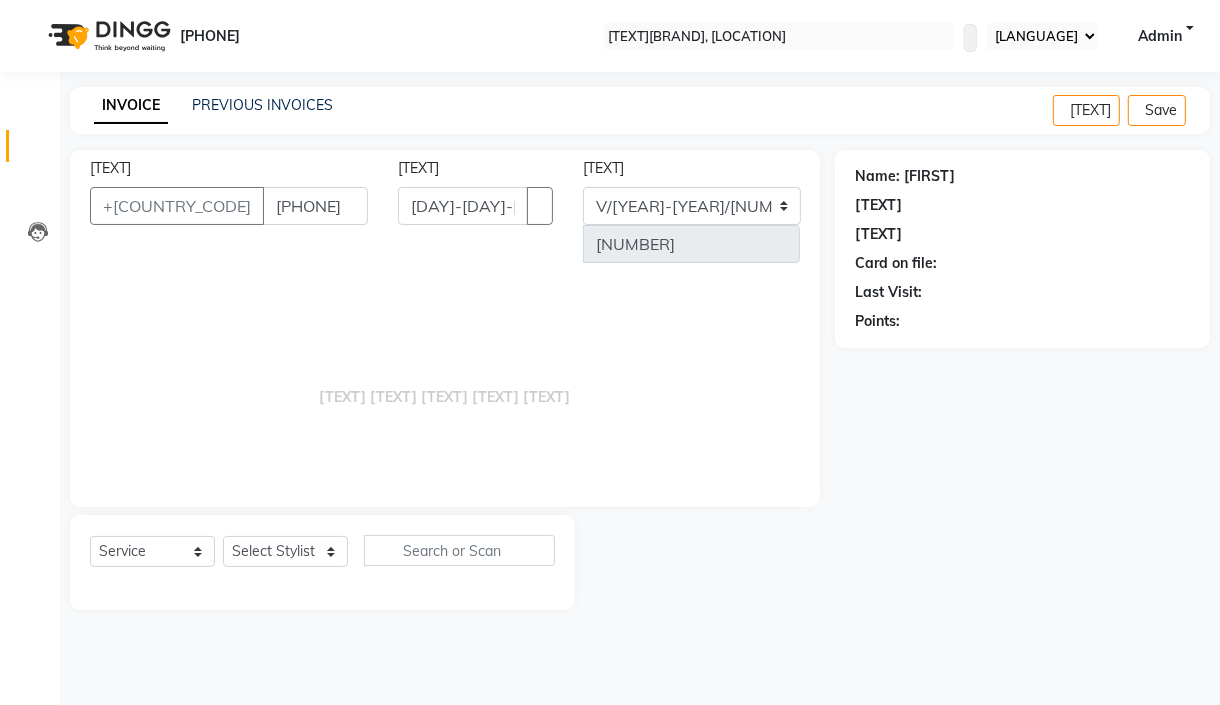 type on "[PHONE]" 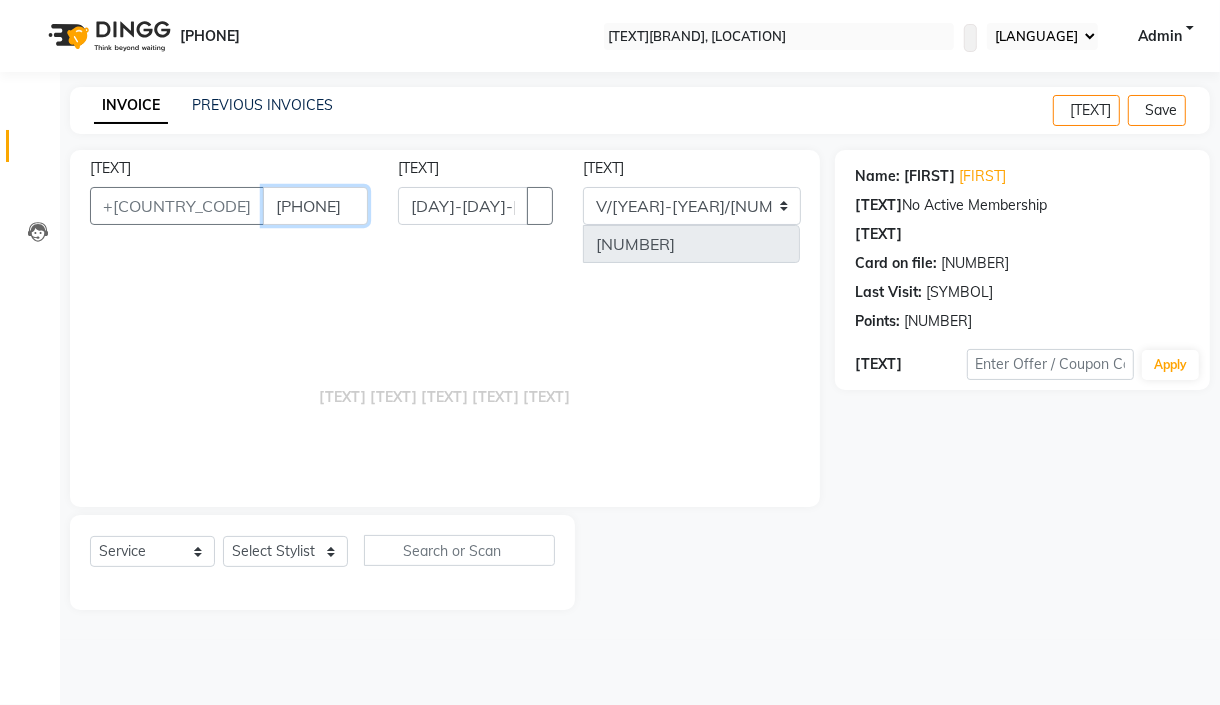 click on "[PHONE]" at bounding box center [315, 206] 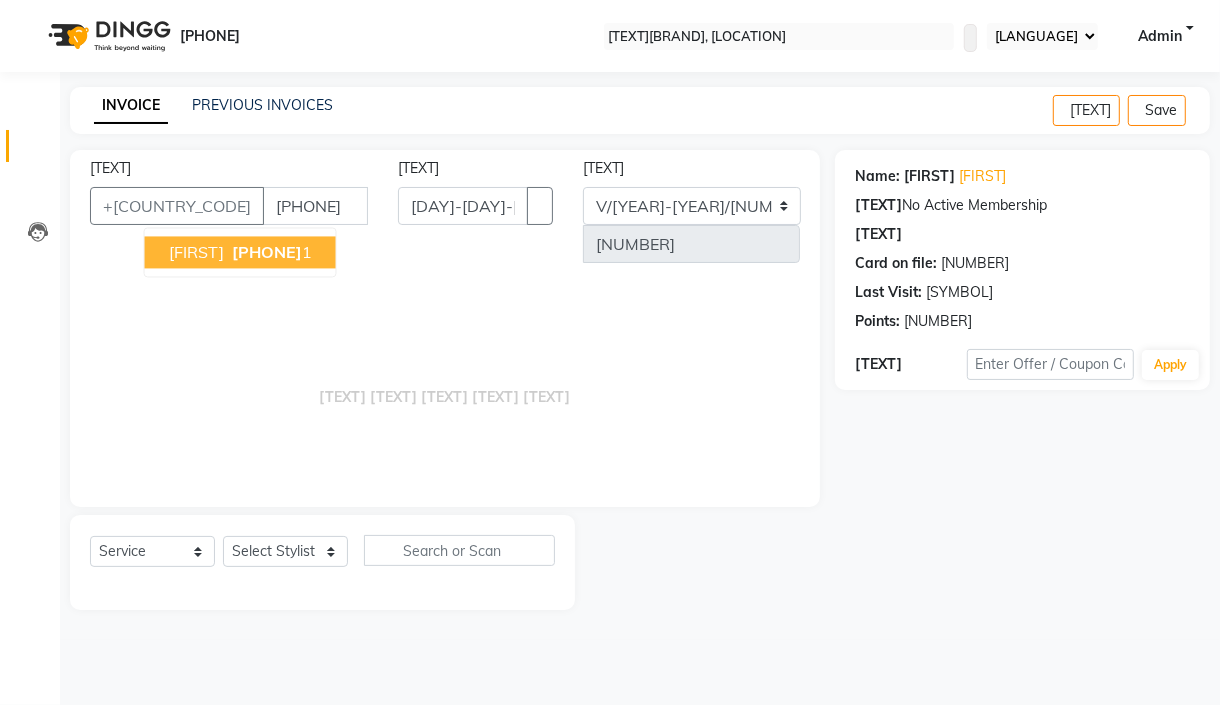 click on "[FIRST]" at bounding box center (196, 252) 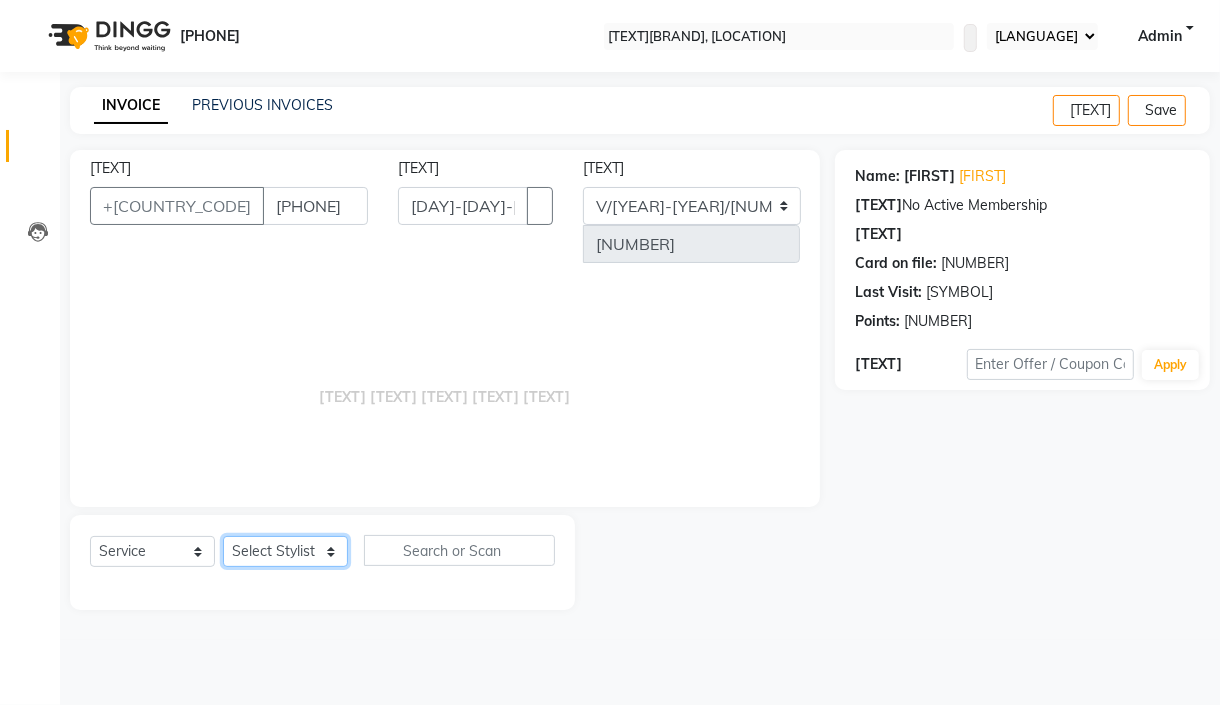 click on "Select Stylist [FIRST] [FIRST] [FIRST] [FIRST] [FIRST] [FIRST] [FIRST]" at bounding box center [285, 551] 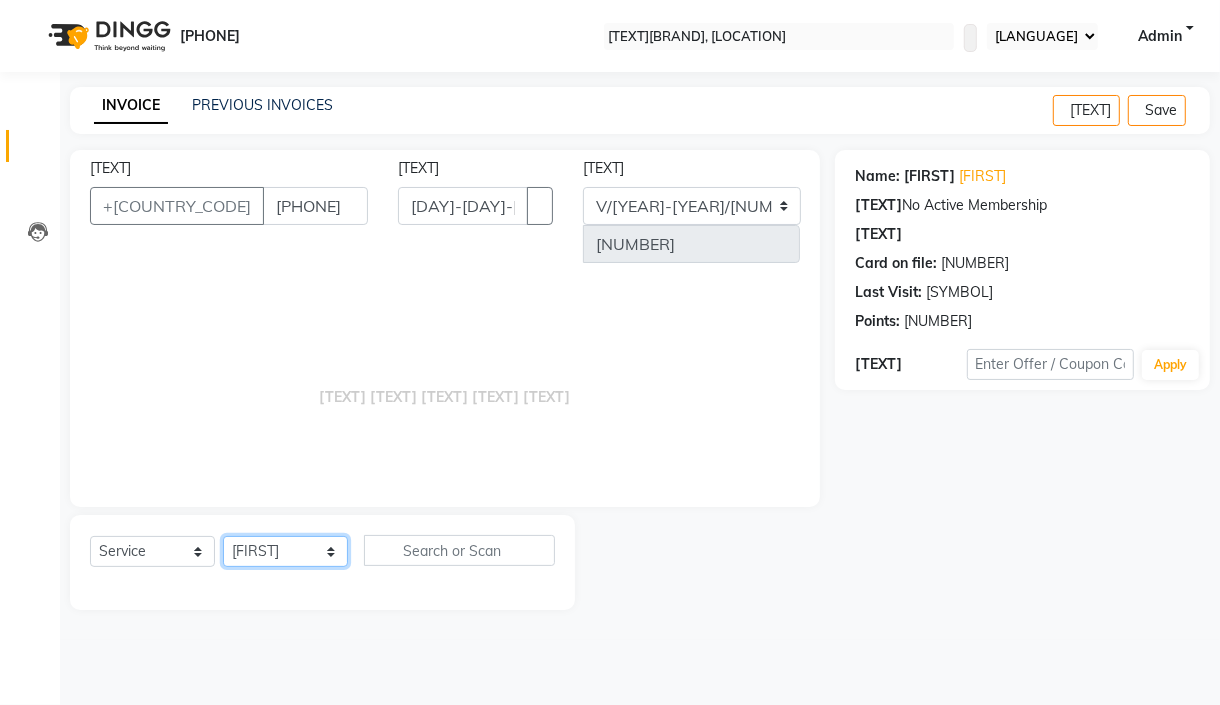 click on "Select Stylist [FIRST] [FIRST] [FIRST] [FIRST] [FIRST] [FIRST] [FIRST]" at bounding box center [285, 551] 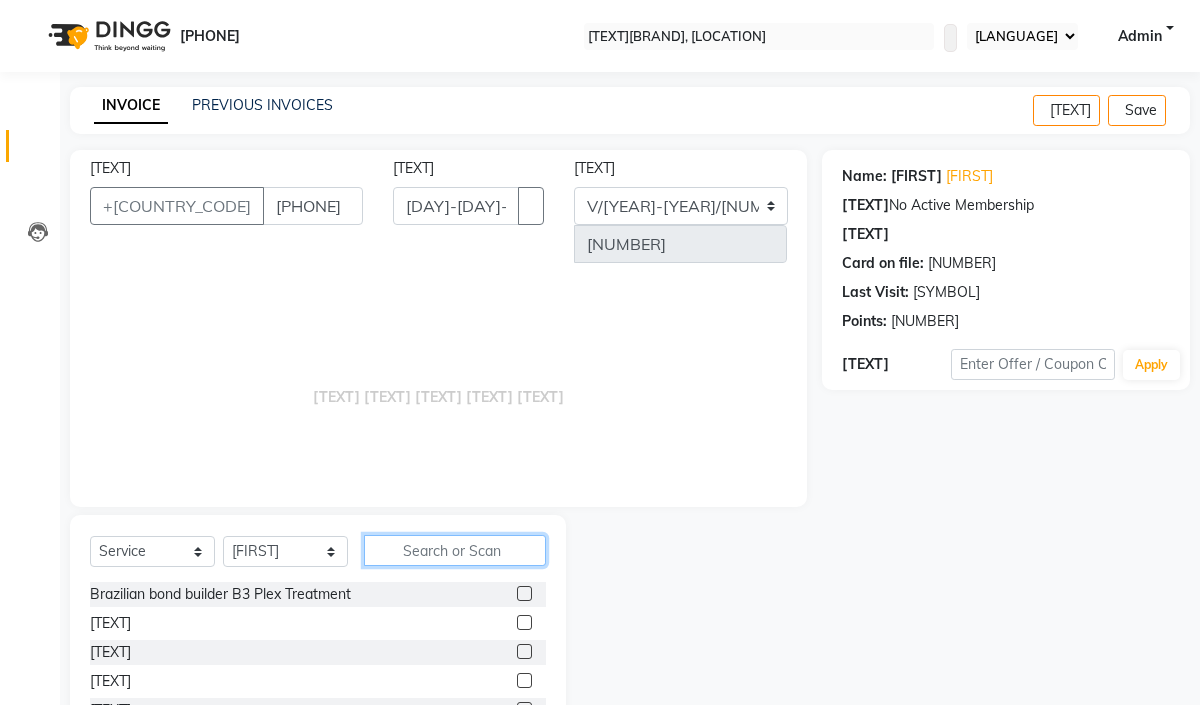 click at bounding box center (455, 550) 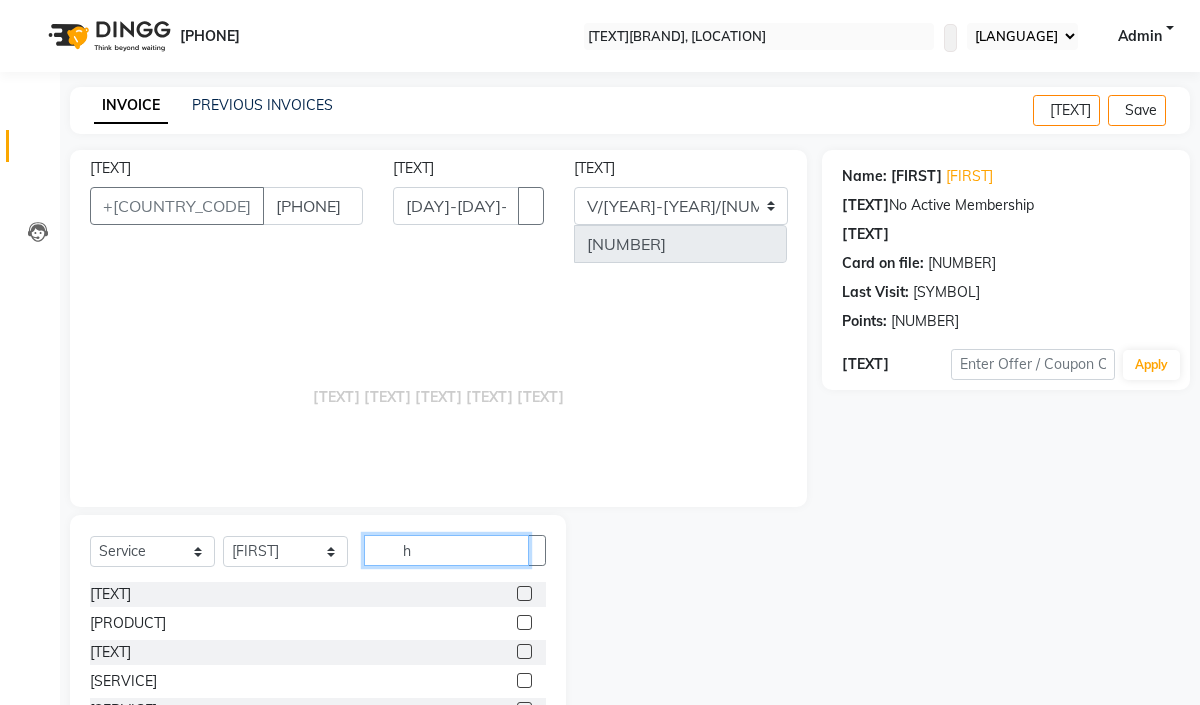 type on "h" 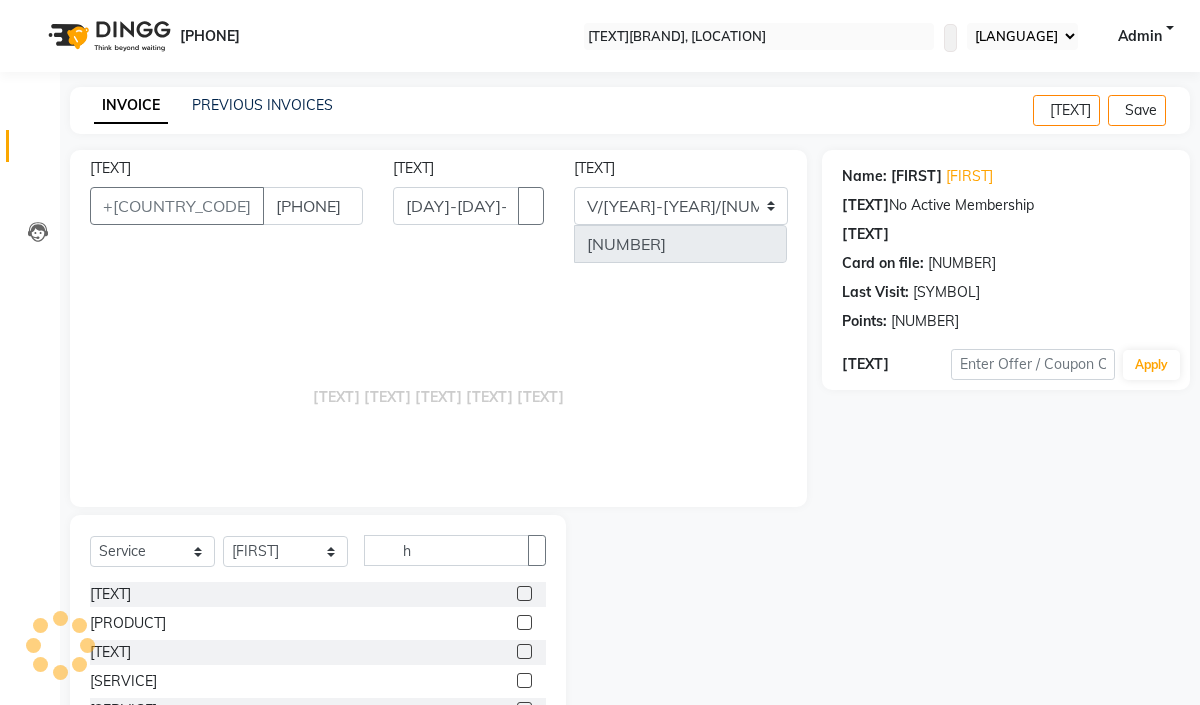 click at bounding box center [524, 680] 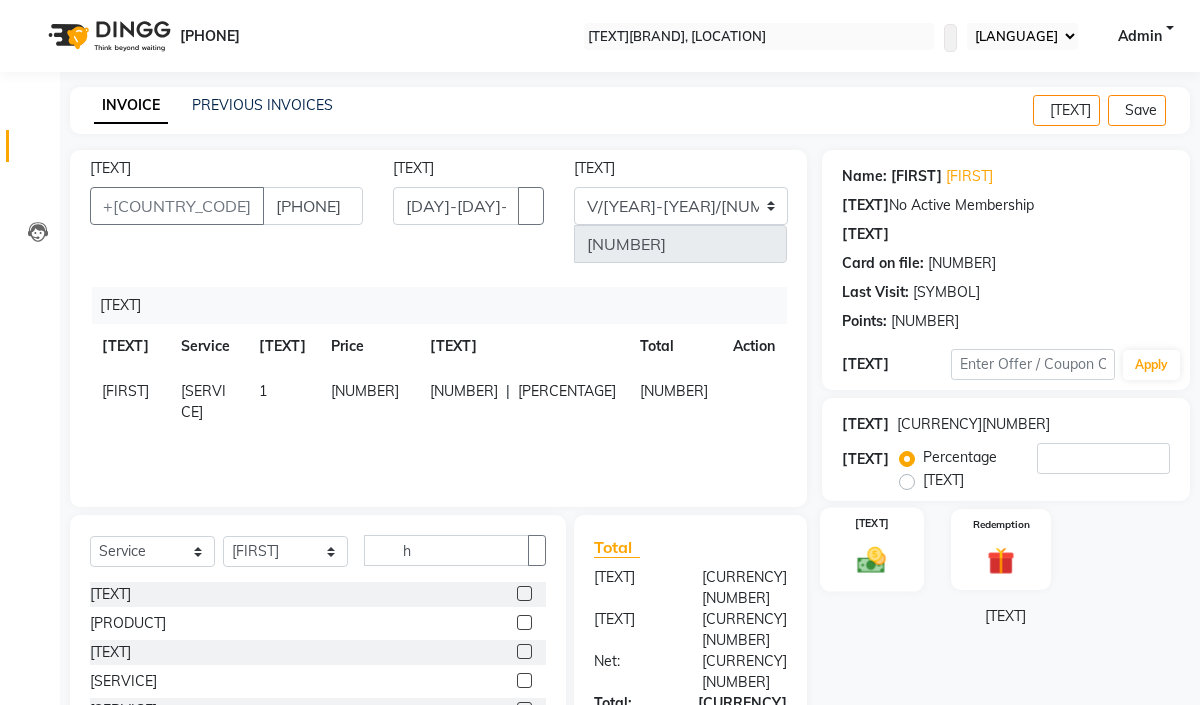 click at bounding box center [871, 559] 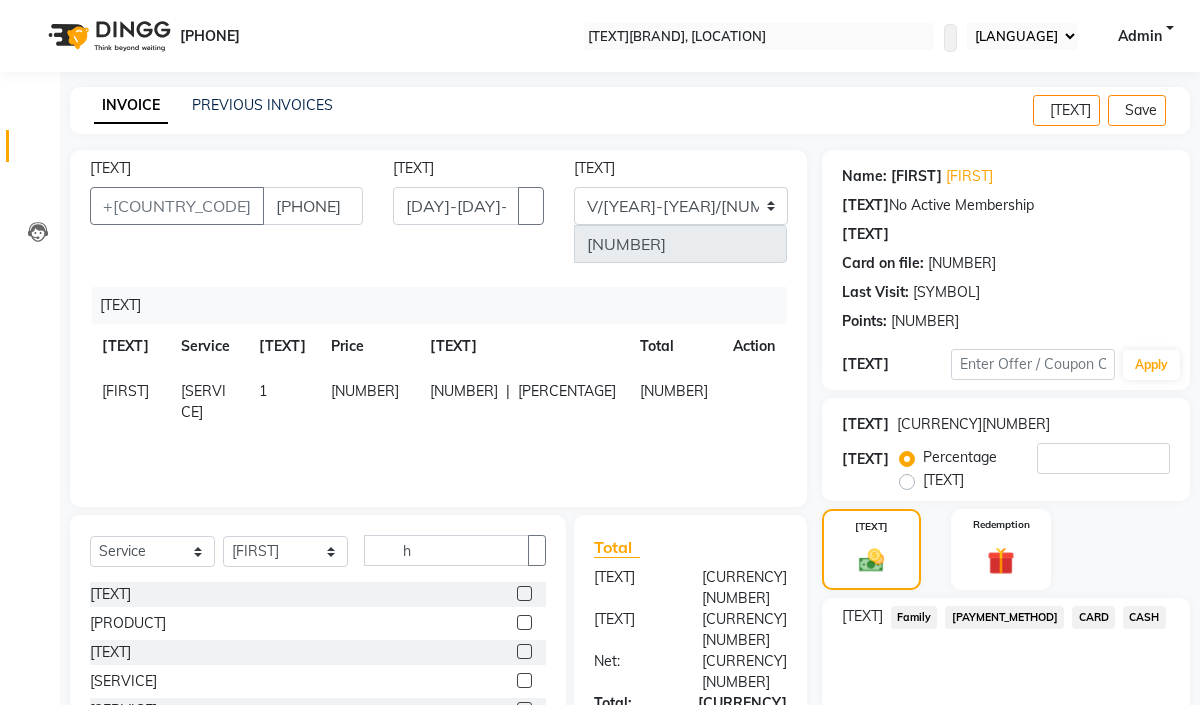 click on "[PAYMENT_METHOD]" at bounding box center [914, 617] 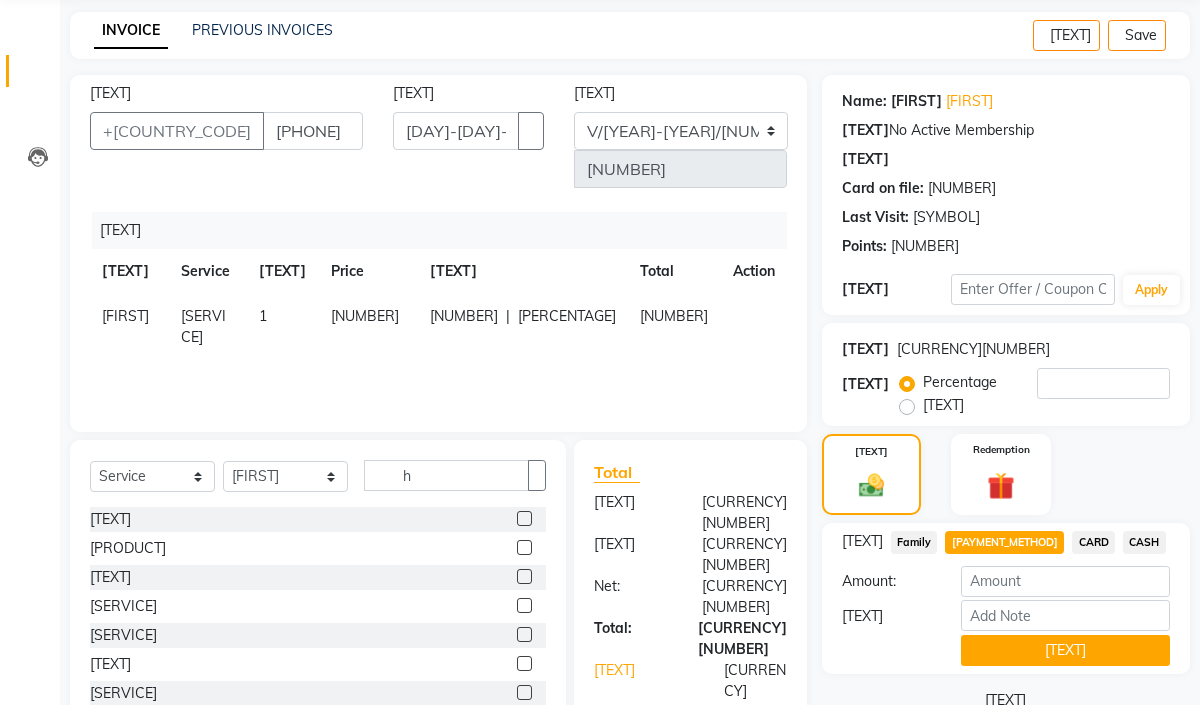 scroll, scrollTop: 121, scrollLeft: 0, axis: vertical 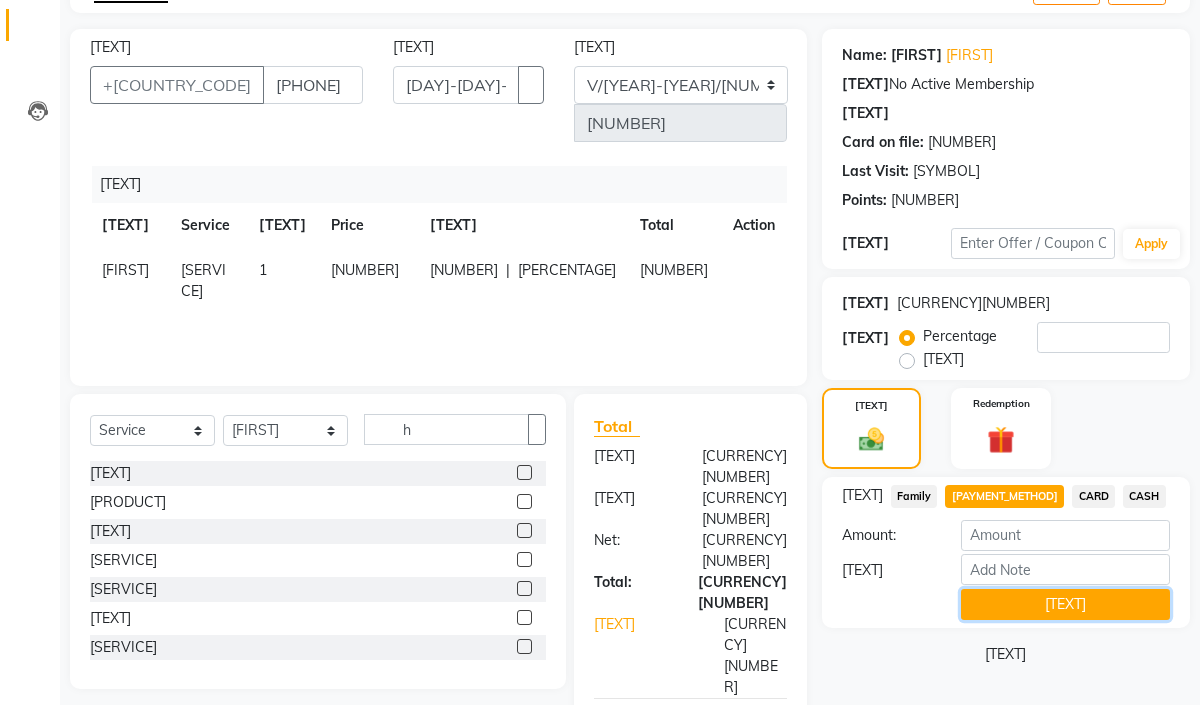 click on "[TEXT]" at bounding box center (1065, 604) 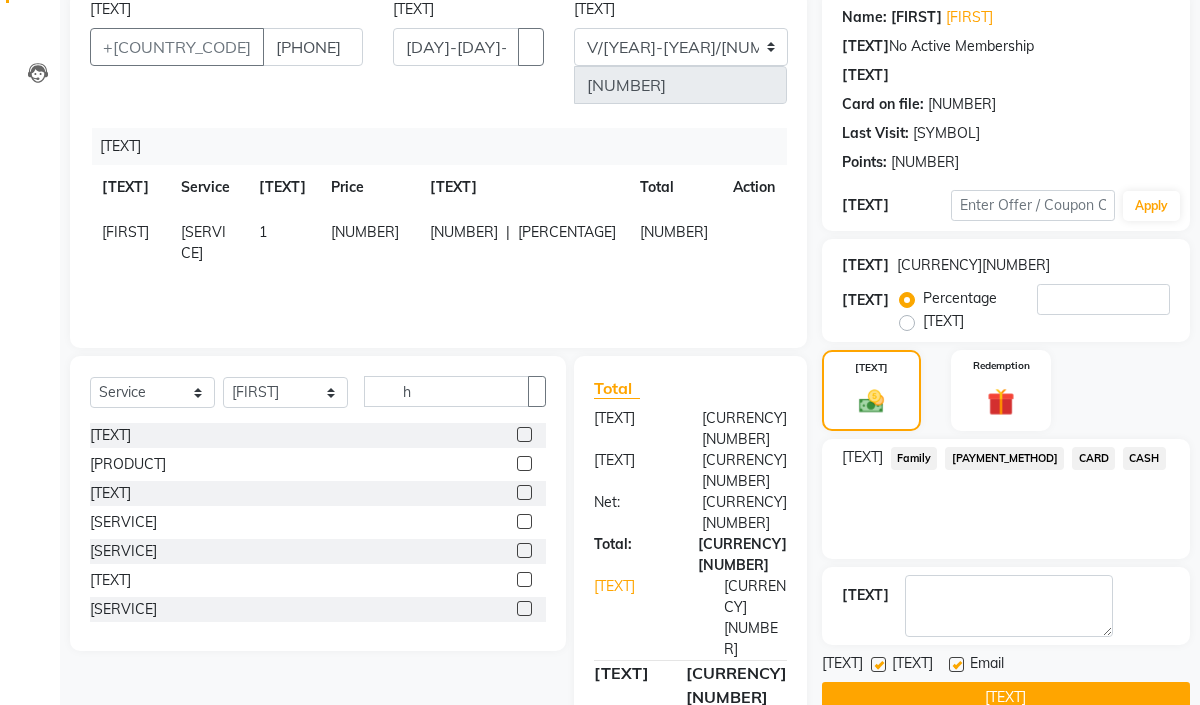 scroll, scrollTop: 203, scrollLeft: 0, axis: vertical 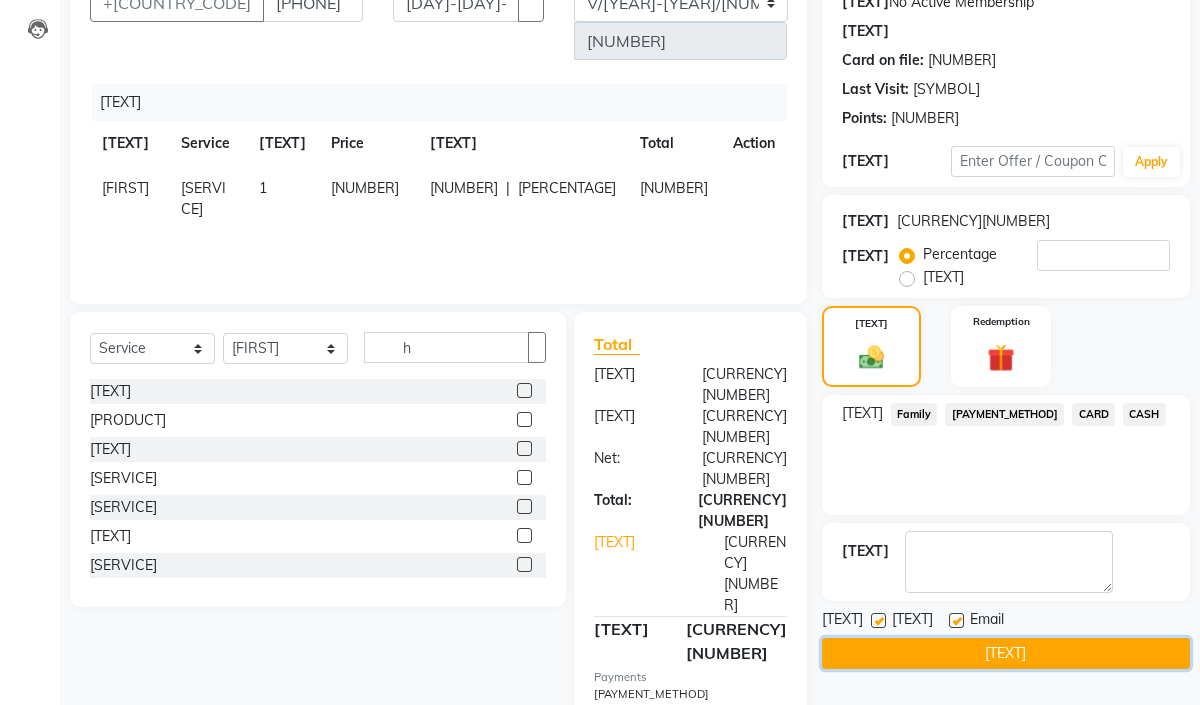 click on "[TEXT]" at bounding box center (1006, 653) 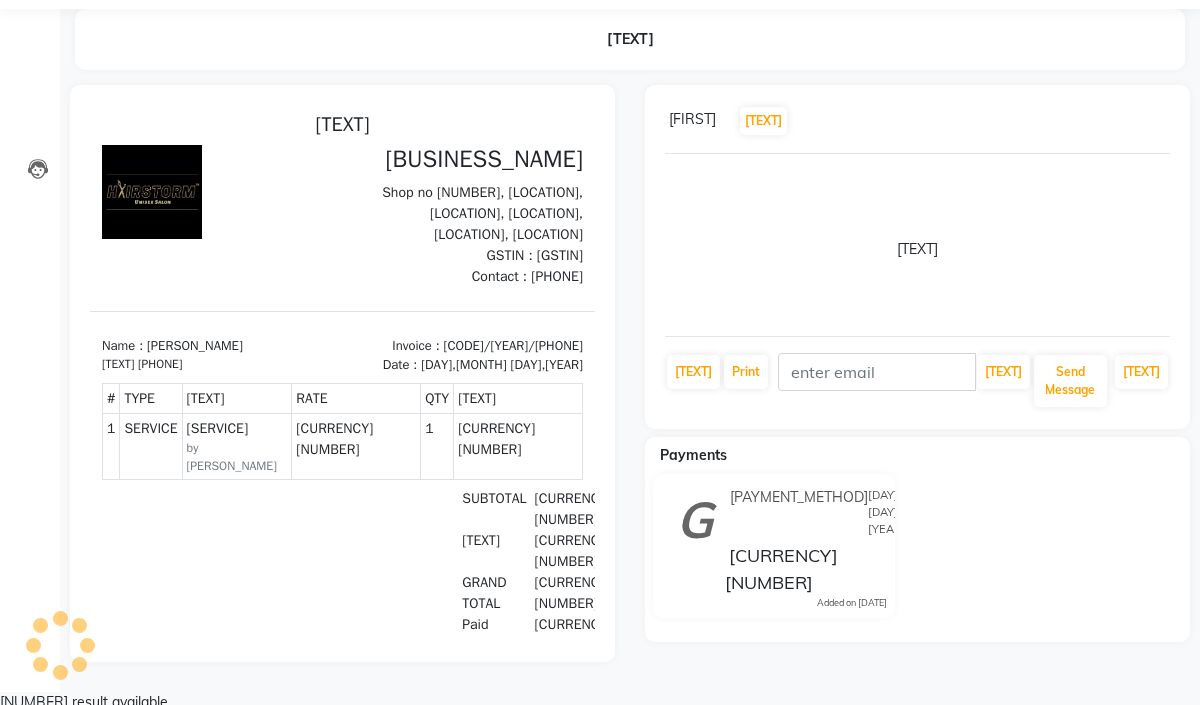 scroll, scrollTop: 69, scrollLeft: 0, axis: vertical 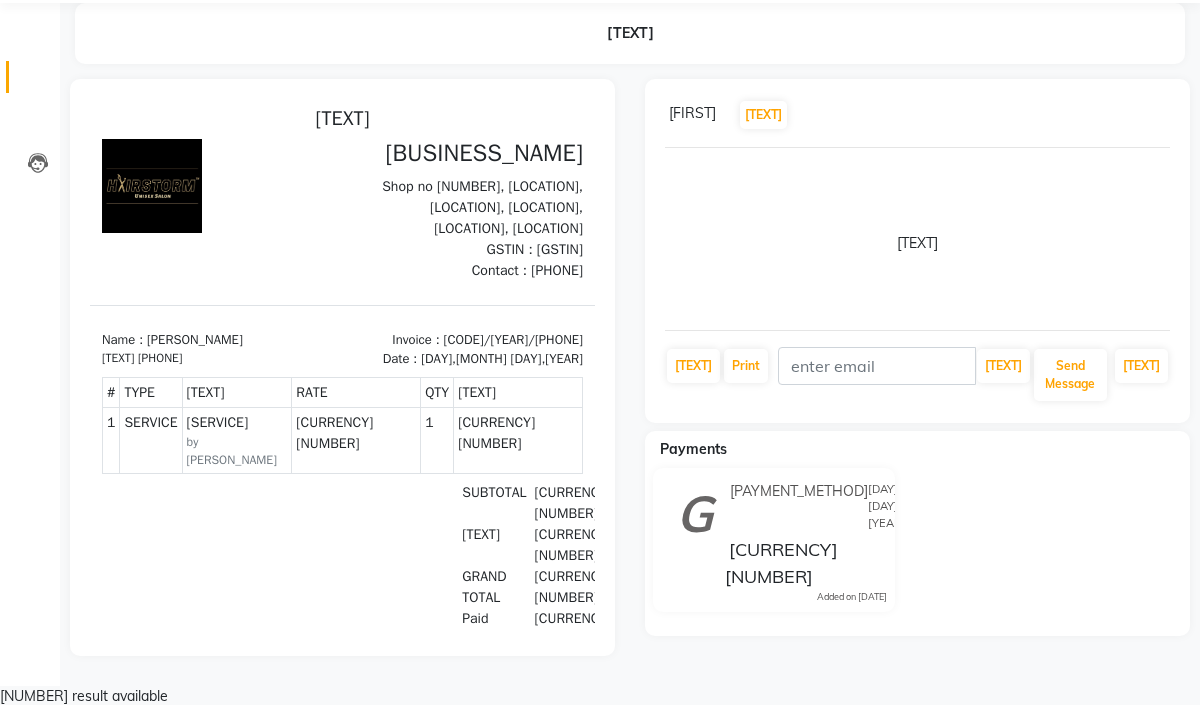 click on "[TEXT]" at bounding box center [30, 77] 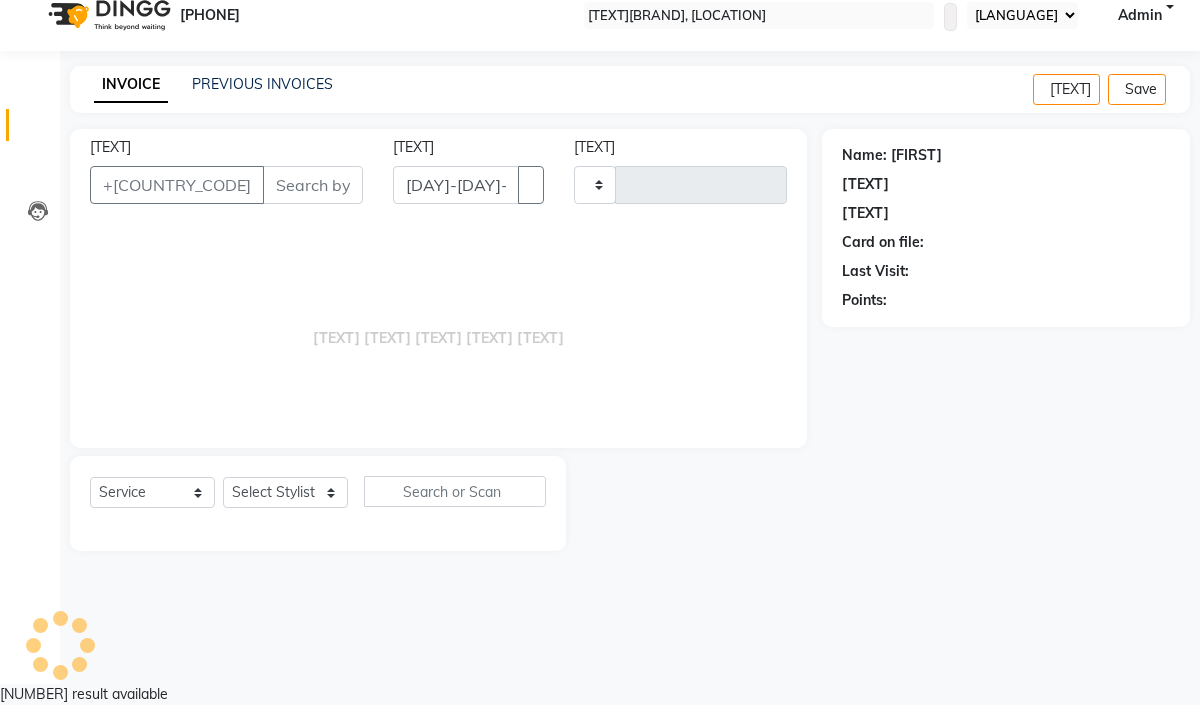 scroll, scrollTop: 0, scrollLeft: 0, axis: both 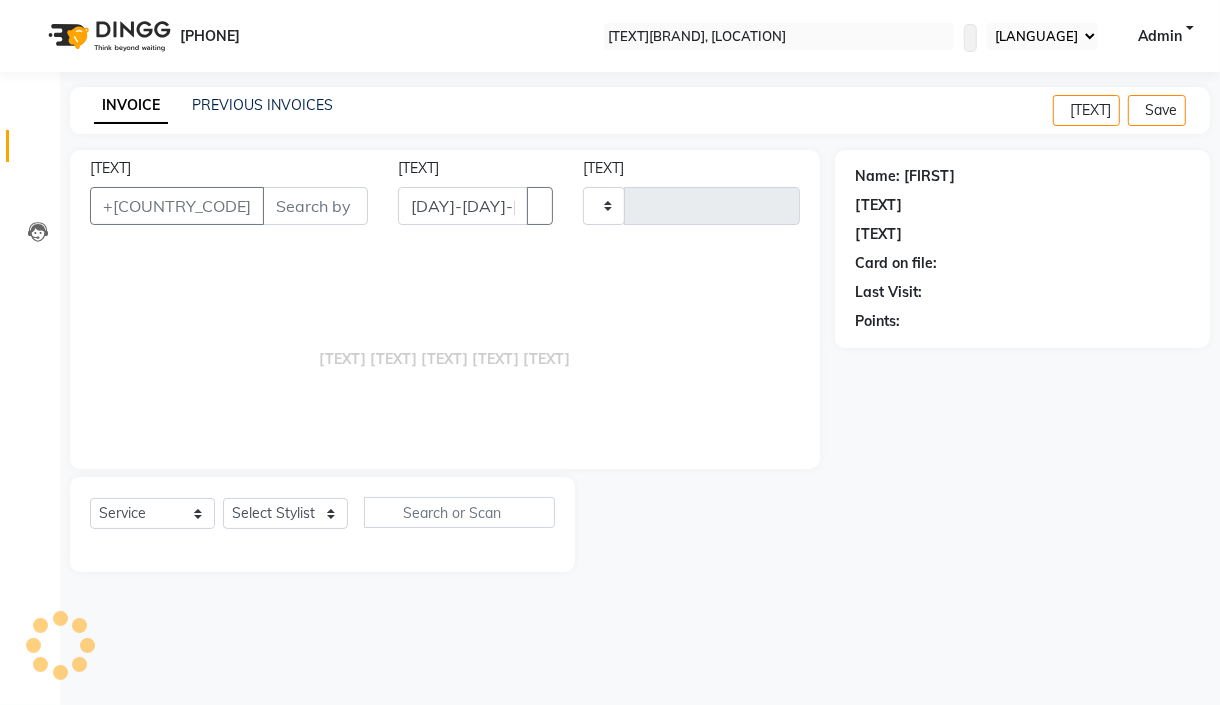 click on "[TEXT]" at bounding box center [30, 103] 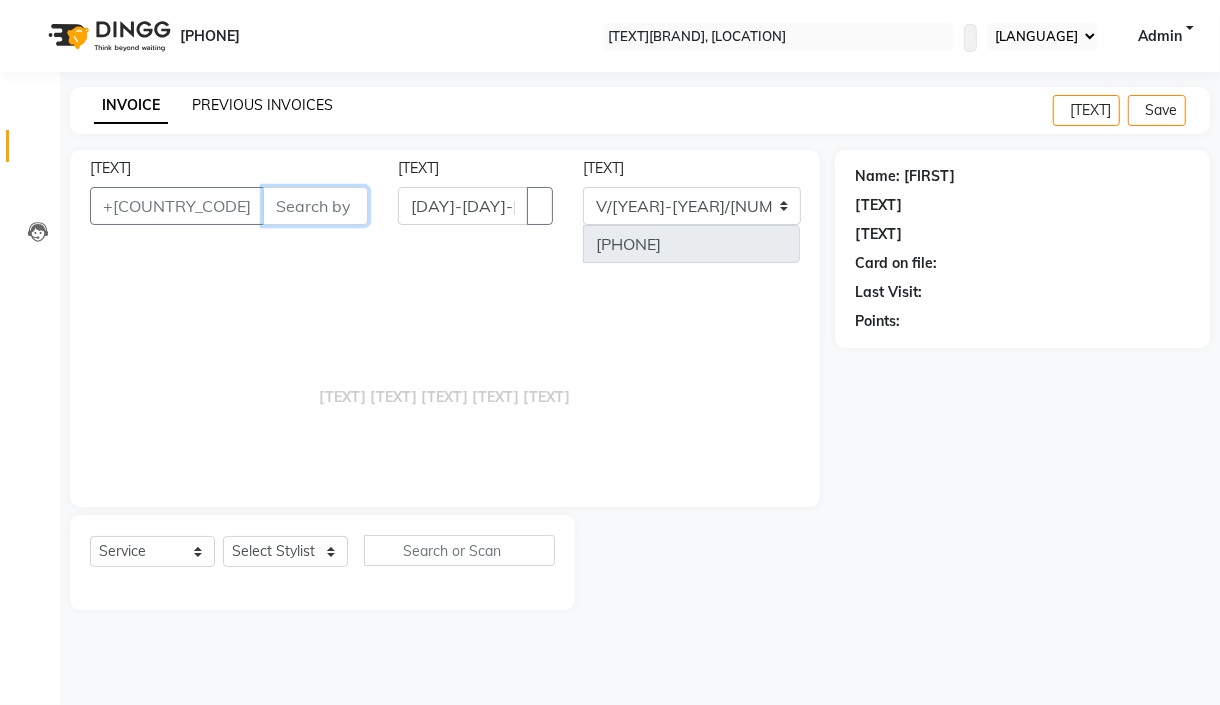 drag, startPoint x: 223, startPoint y: 214, endPoint x: 257, endPoint y: 113, distance: 106.56923 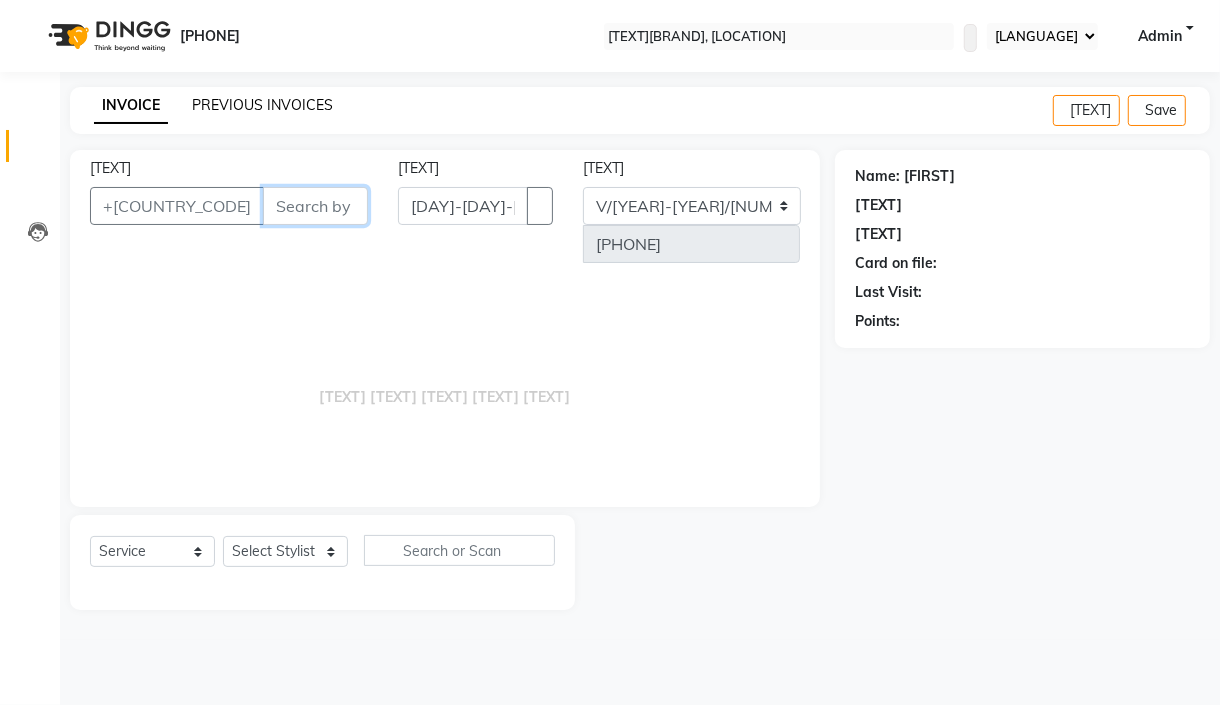 click on "[TEXT]" at bounding box center [315, 206] 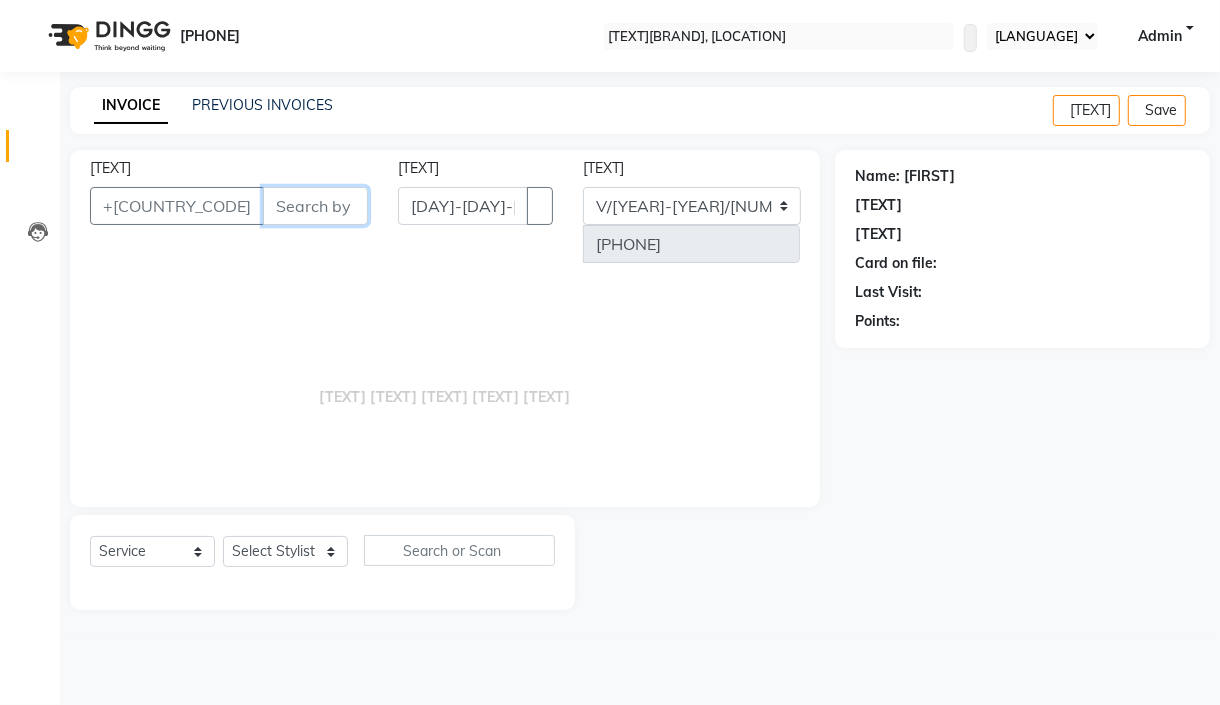 click on "[TEXT]" at bounding box center [315, 206] 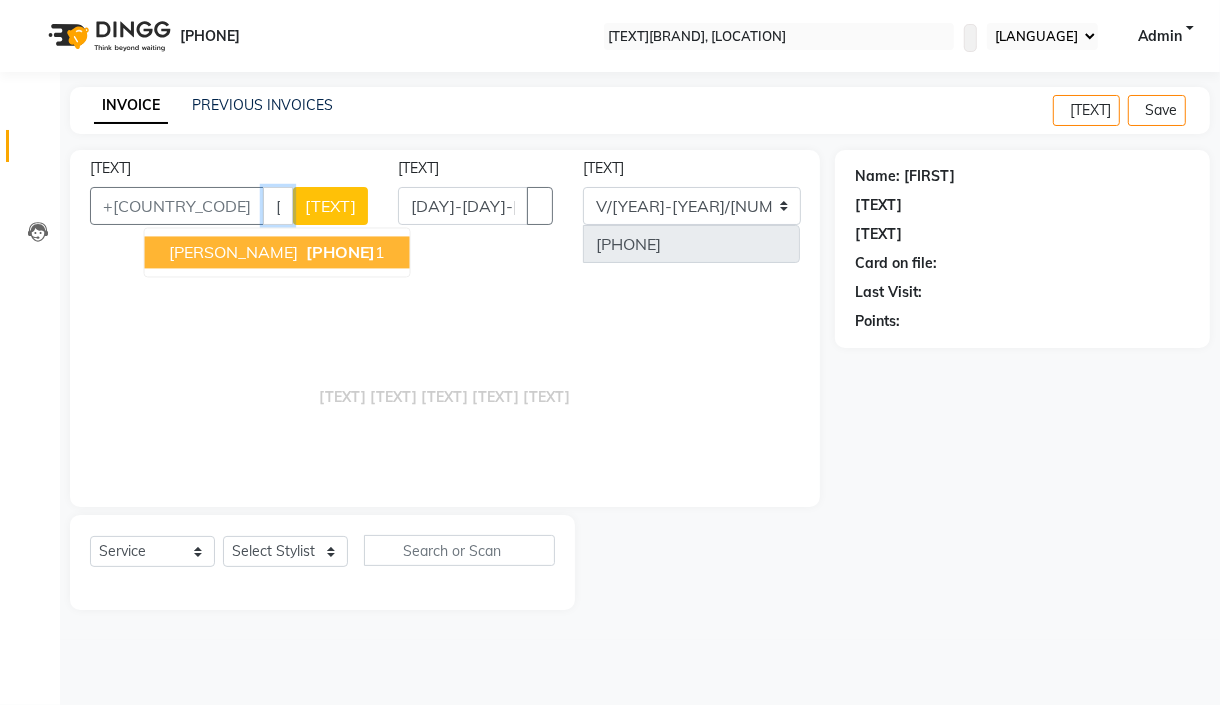 click on "[PHONE]" at bounding box center (341, 252) 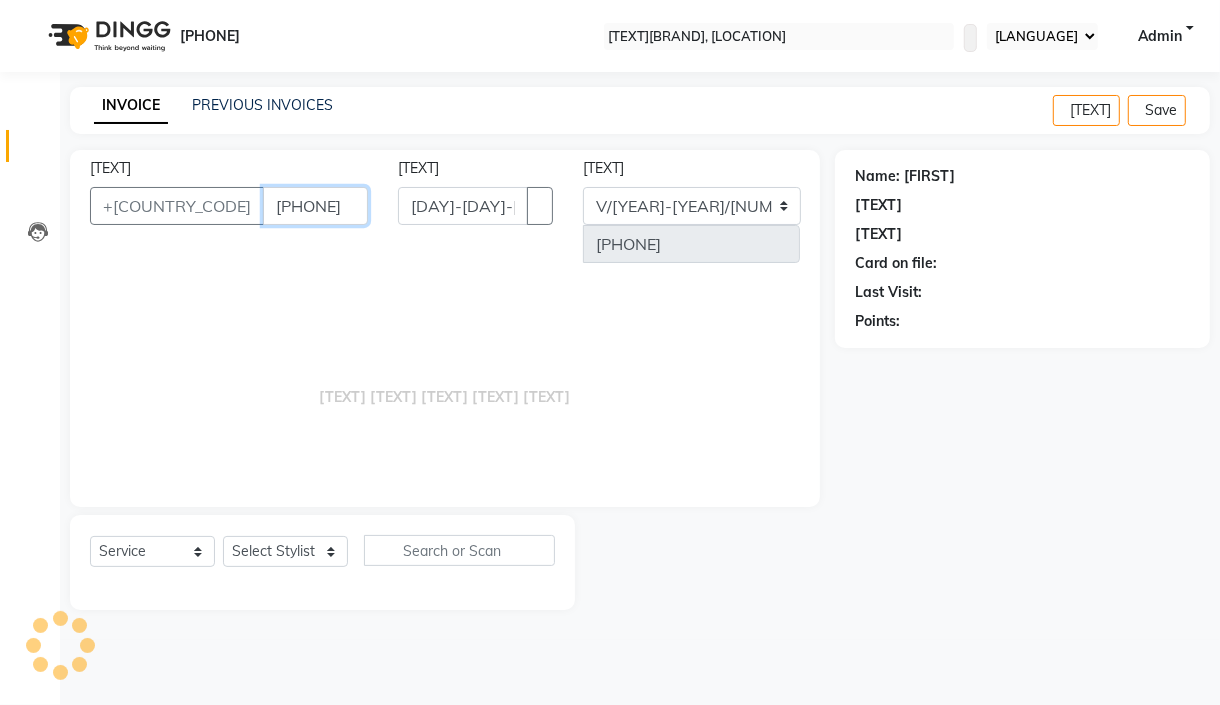 type on "[PHONE]" 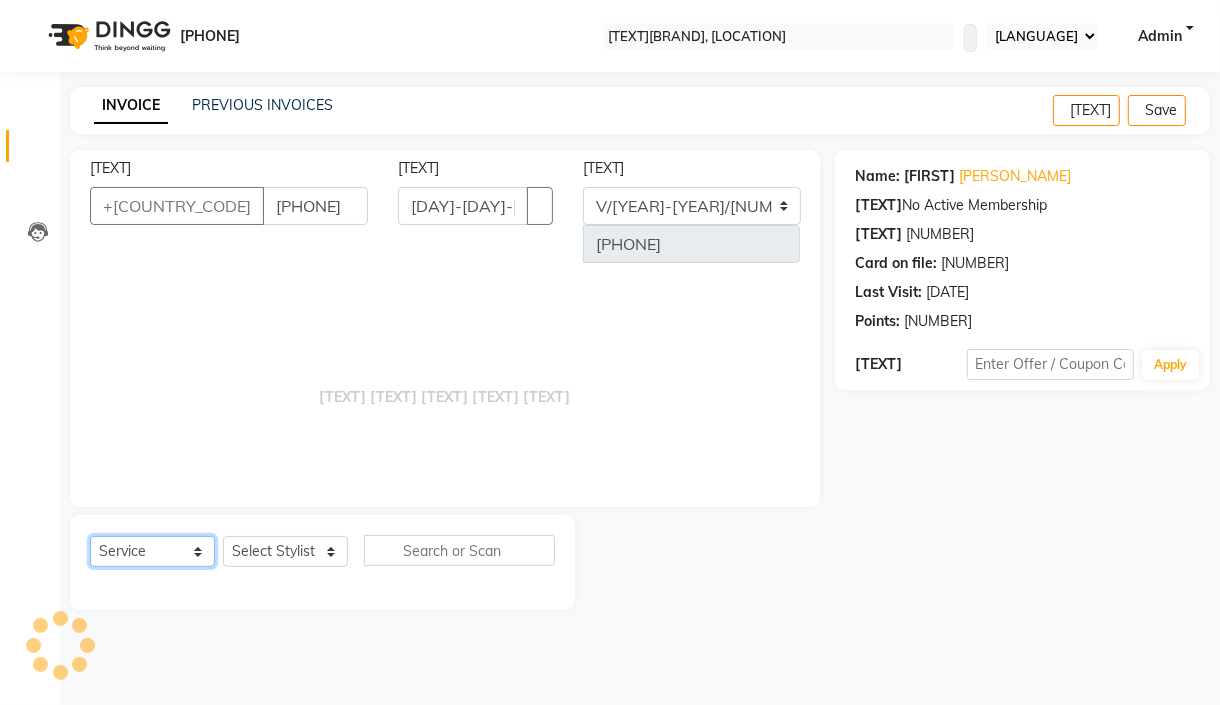 click on "[TEXT] [TEXT] [TEXT] [TEXT] [TEXT] [TEXT] [TEXT]" at bounding box center (152, 551) 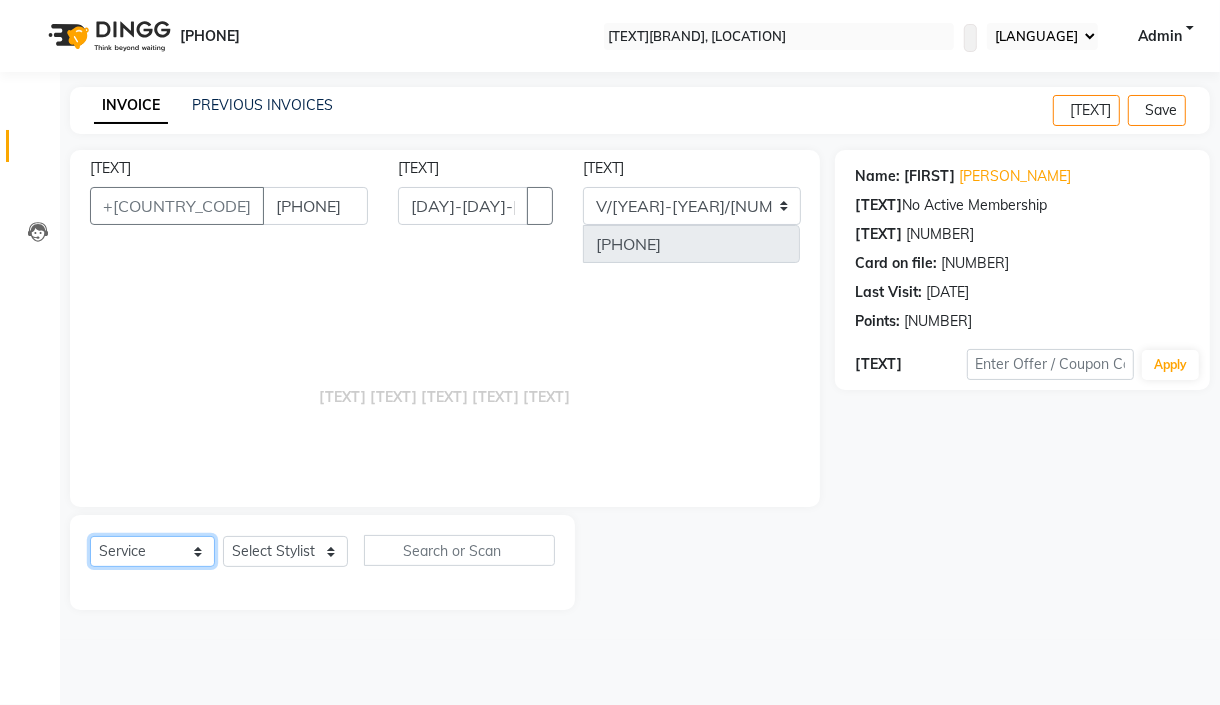 click on "[TEXT] [TEXT] [TEXT] [TEXT] [TEXT] [TEXT] [TEXT]" at bounding box center (152, 551) 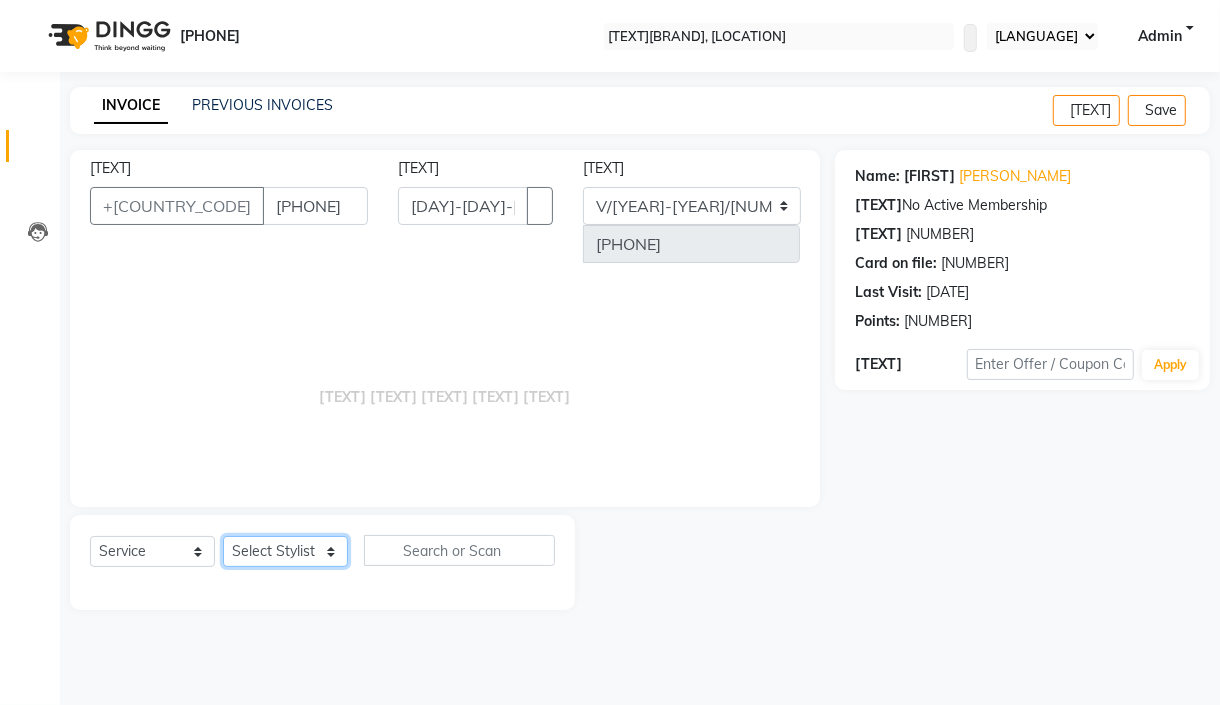 click on "Select Stylist [FIRST] [FIRST] [FIRST] [FIRST] [FIRST] [FIRST] [FIRST]" at bounding box center (285, 551) 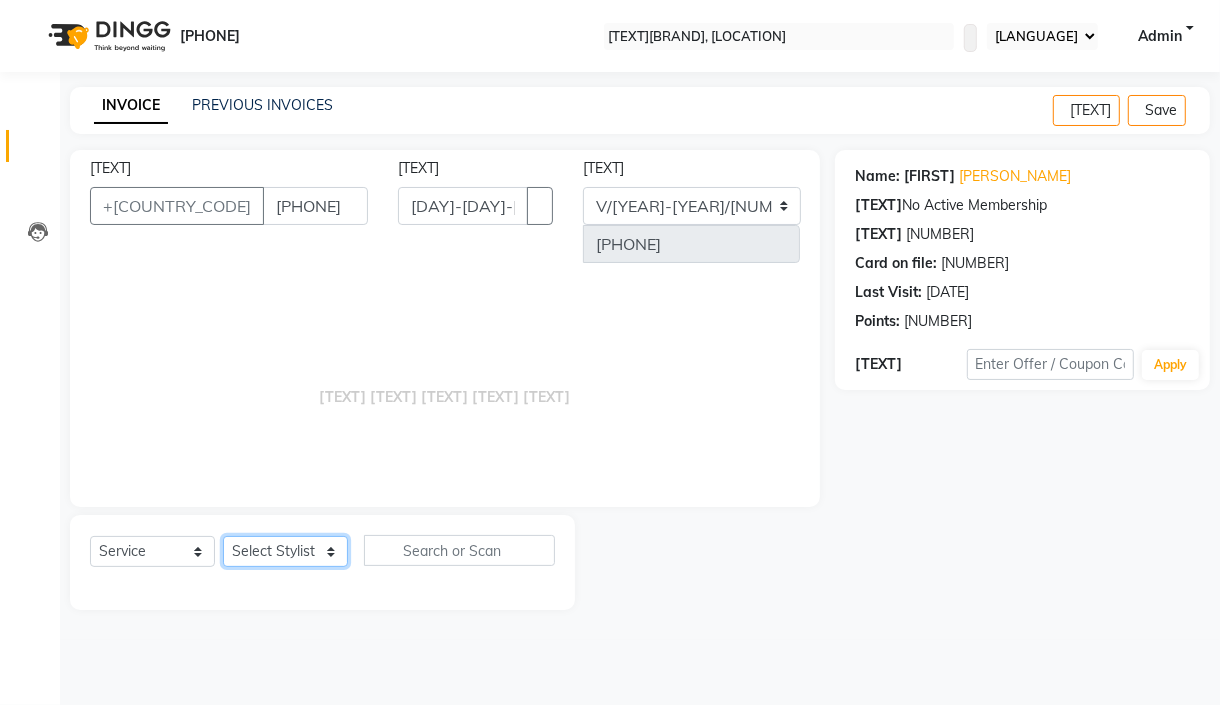 select on "[NUMBER]" 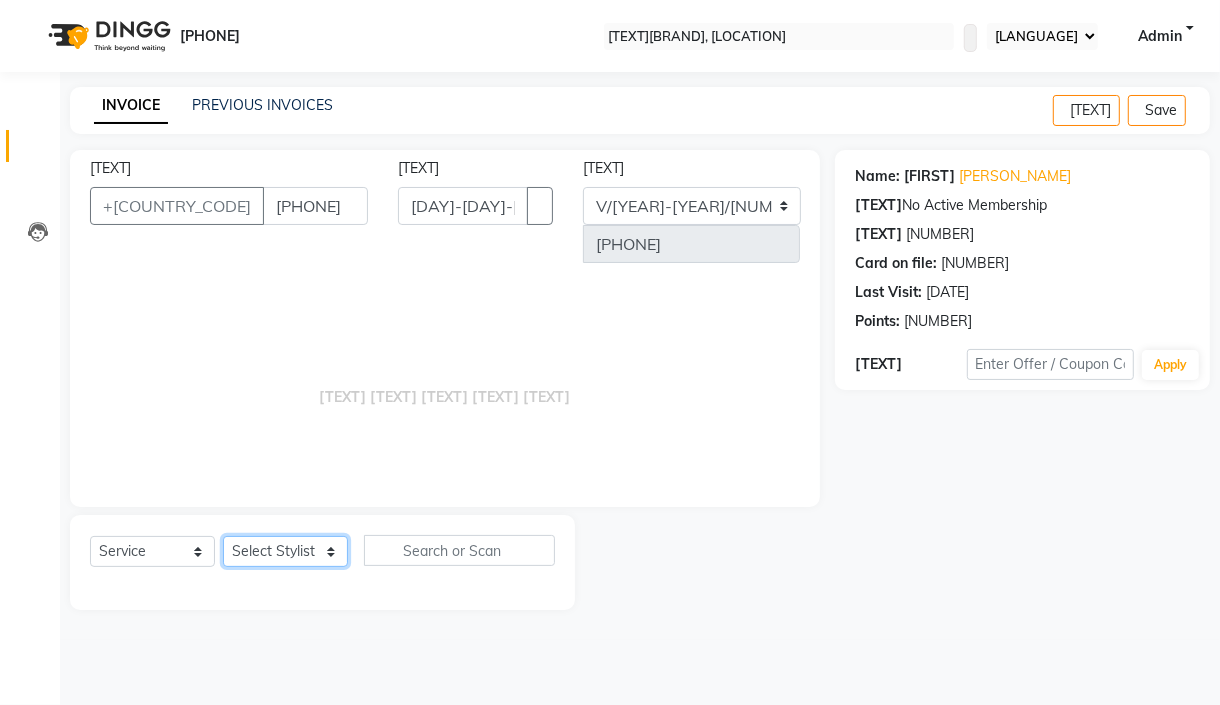 click on "Select Stylist [FIRST] [FIRST] [FIRST] [FIRST] [FIRST] [FIRST] [FIRST]" at bounding box center [285, 551] 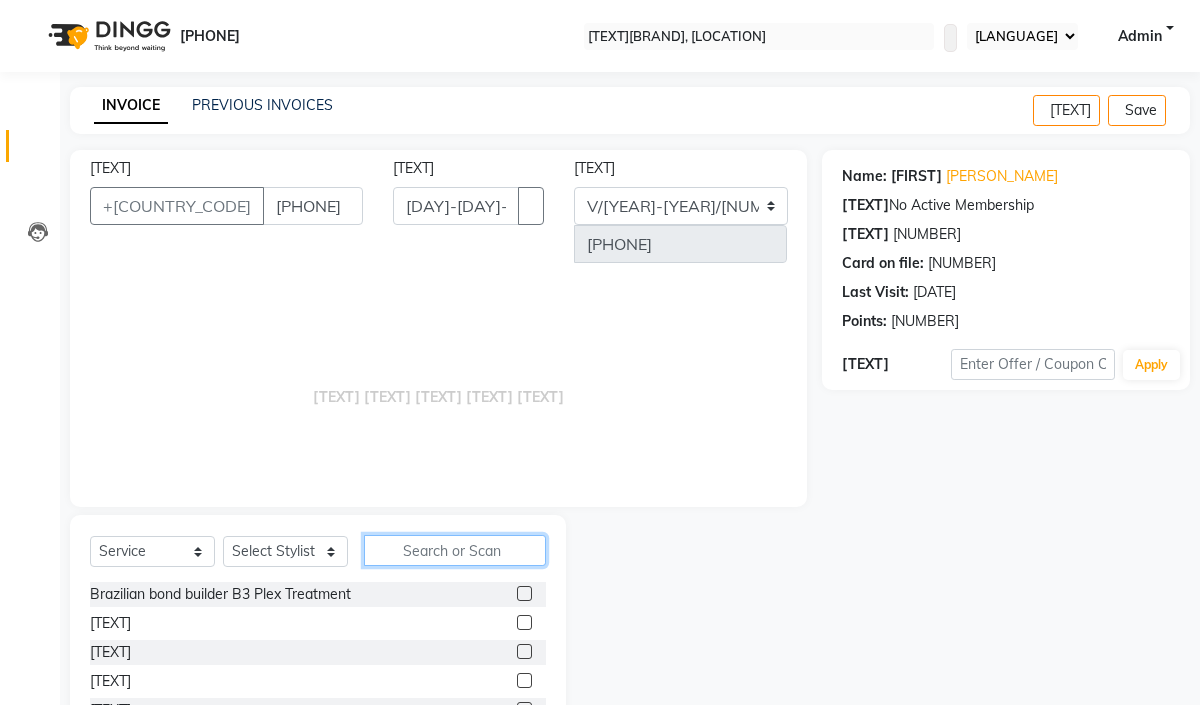 click at bounding box center (455, 550) 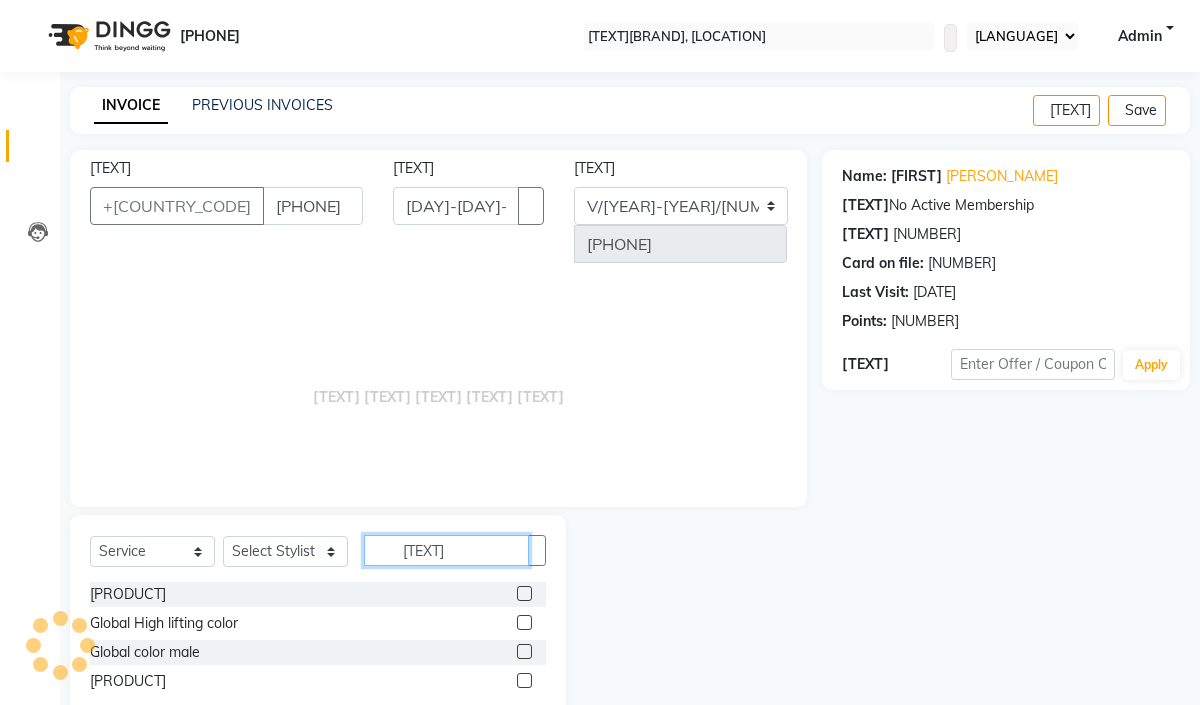 type on "[TEXT]" 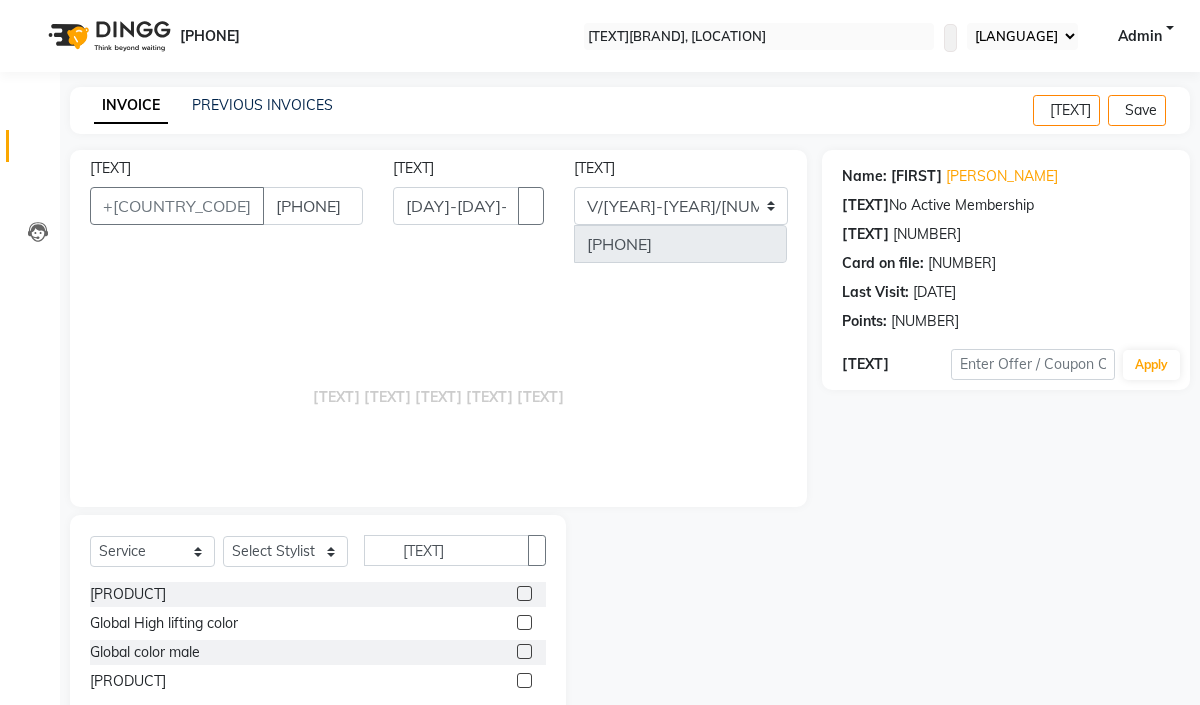 click at bounding box center (524, 651) 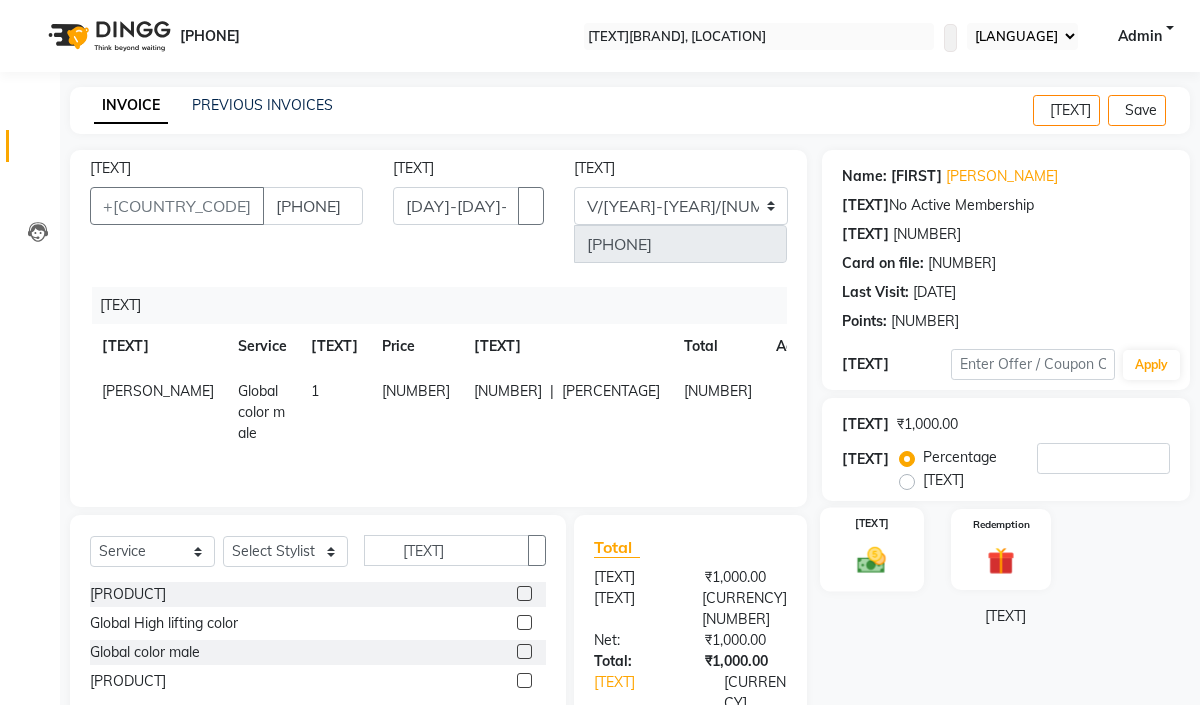 click on "[TEXT]" at bounding box center [872, 549] 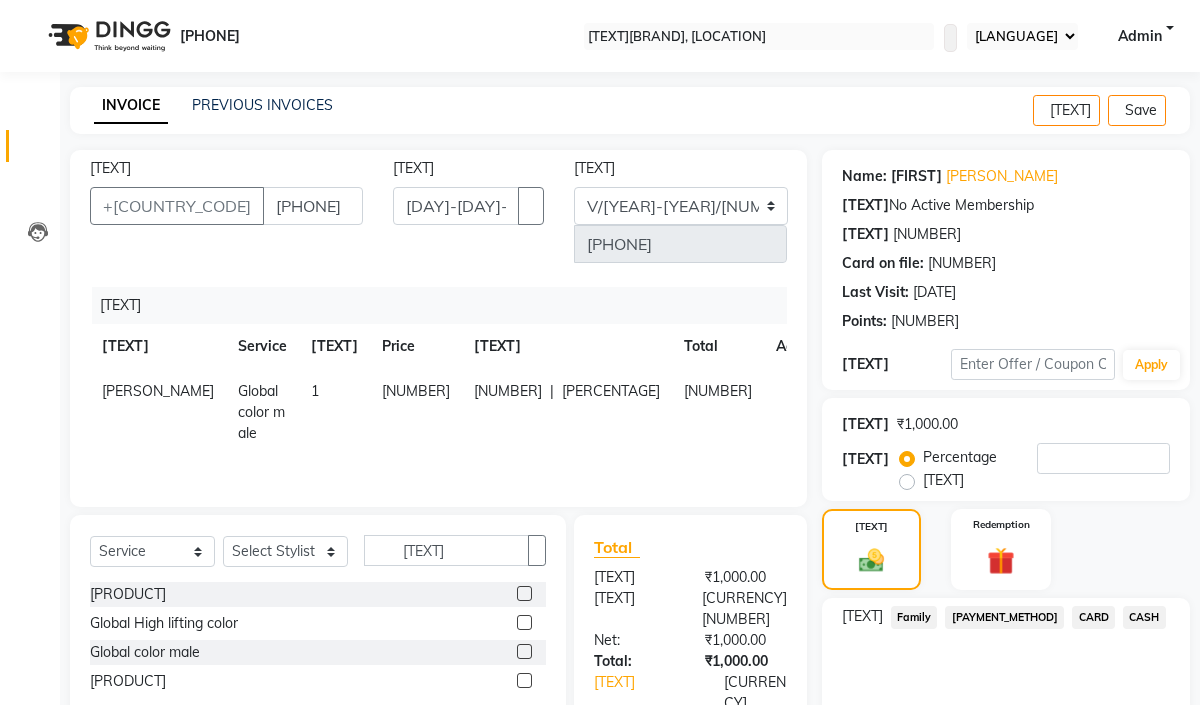 click on "[PAYMENT_METHOD]" at bounding box center [914, 617] 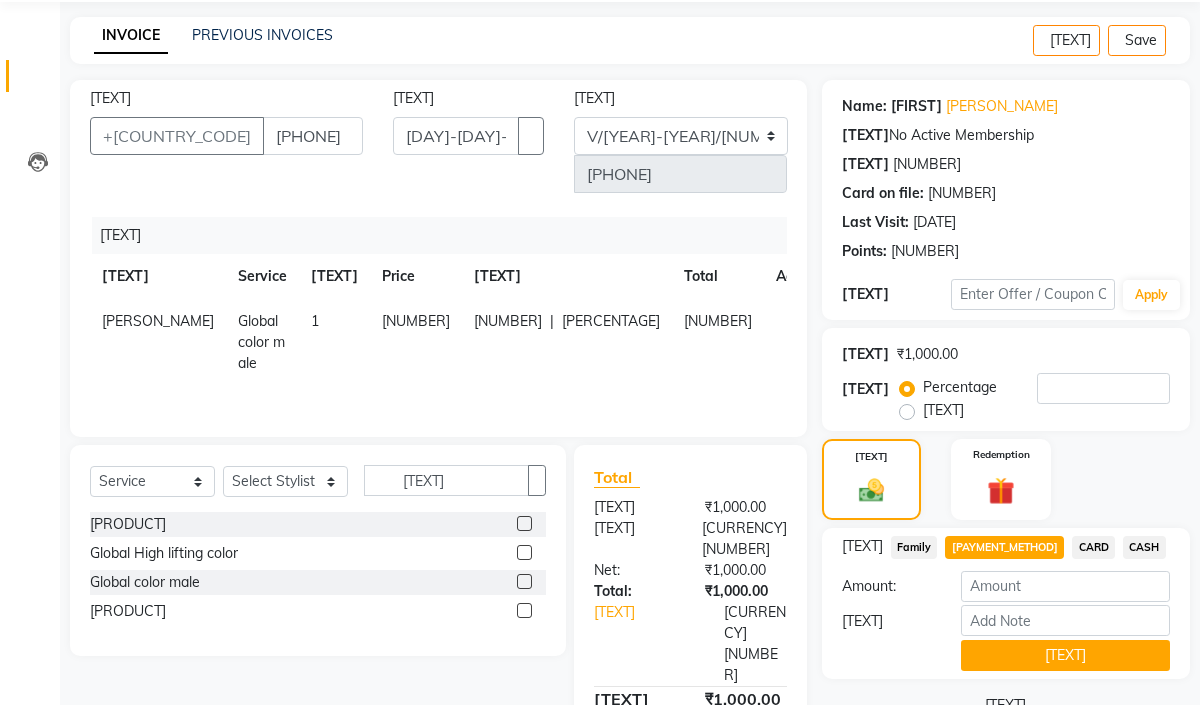 scroll, scrollTop: 121, scrollLeft: 0, axis: vertical 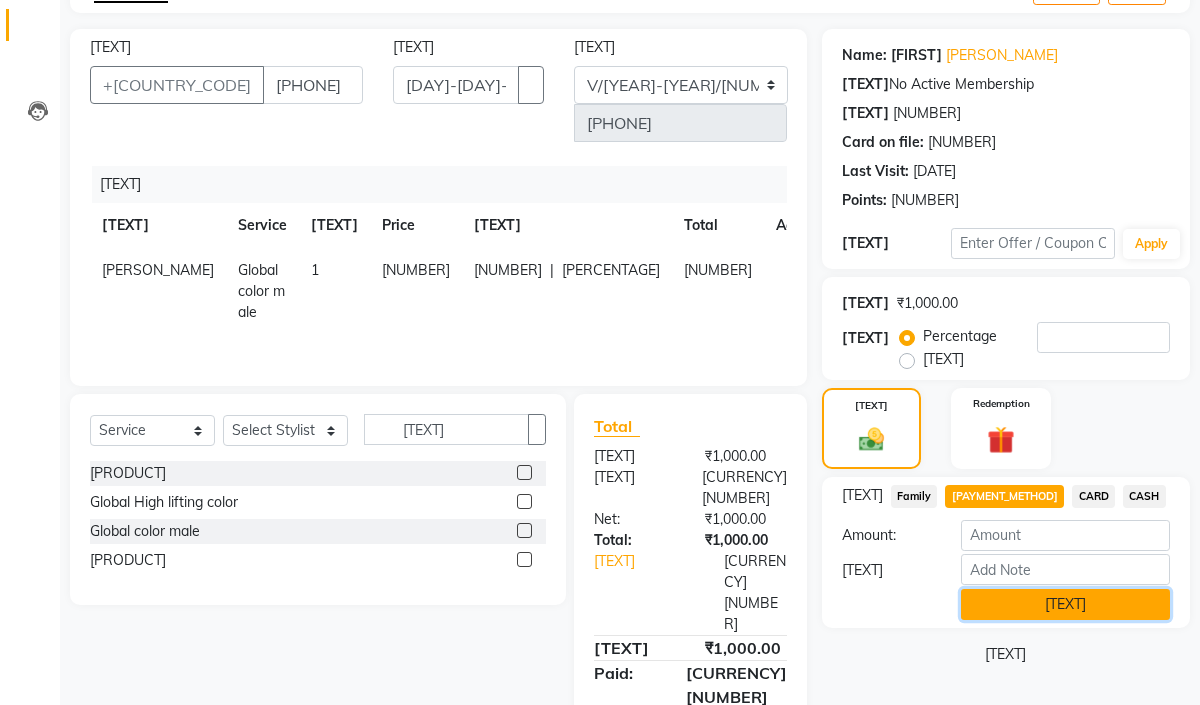 click on "[TEXT]" at bounding box center [1065, 604] 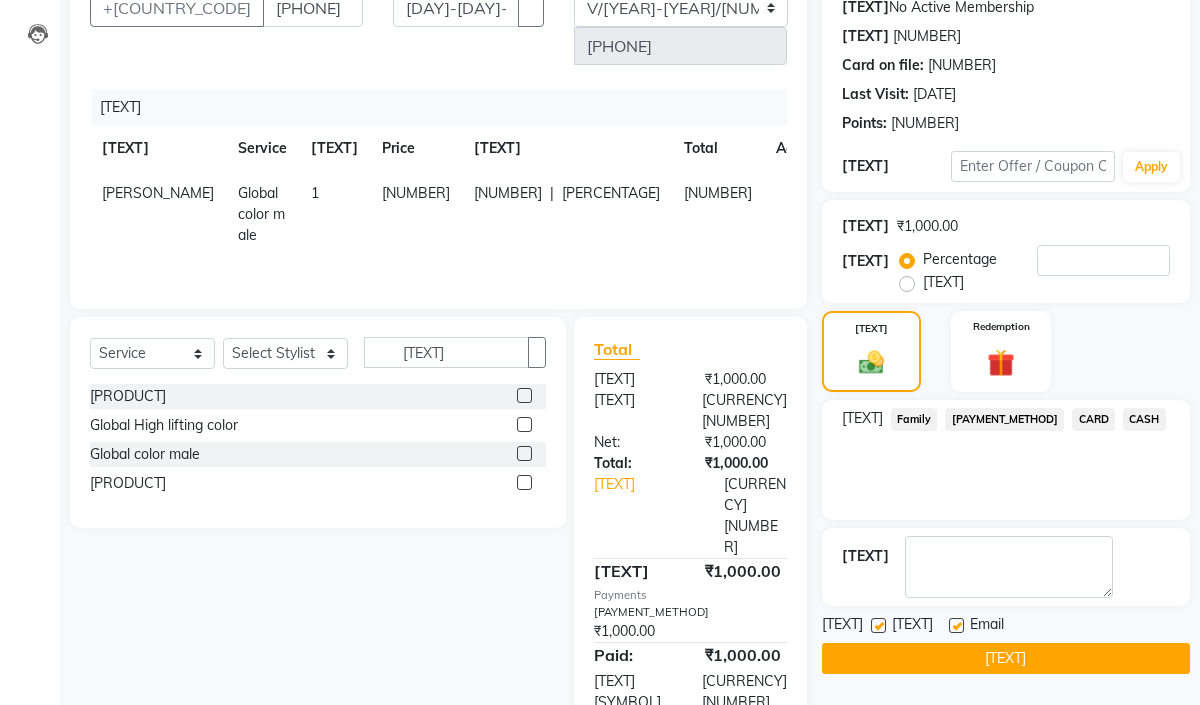 scroll, scrollTop: 203, scrollLeft: 0, axis: vertical 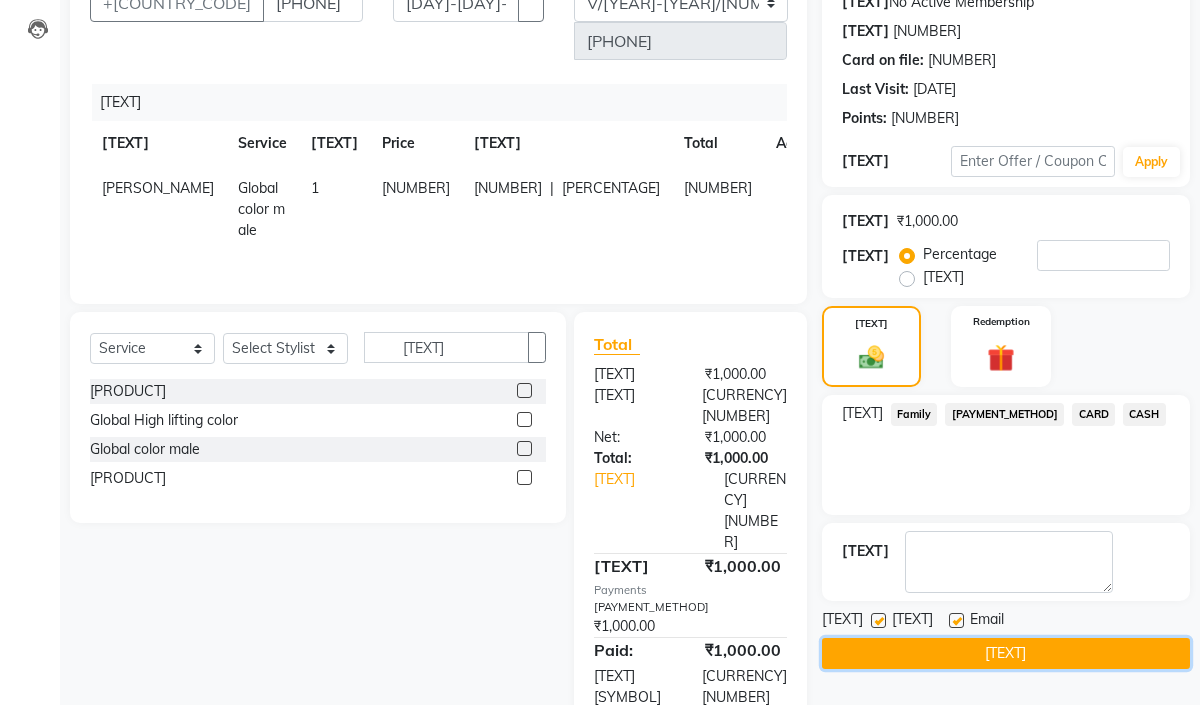 click on "[TEXT]" at bounding box center (1006, 653) 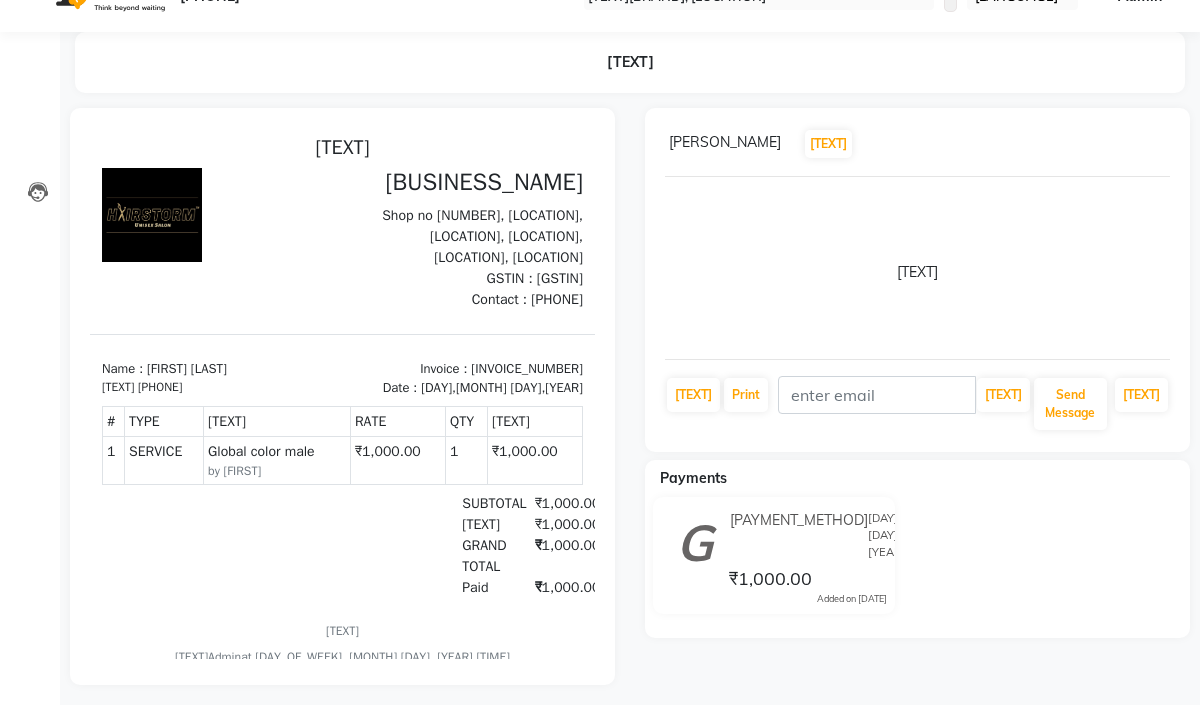 scroll, scrollTop: 69, scrollLeft: 0, axis: vertical 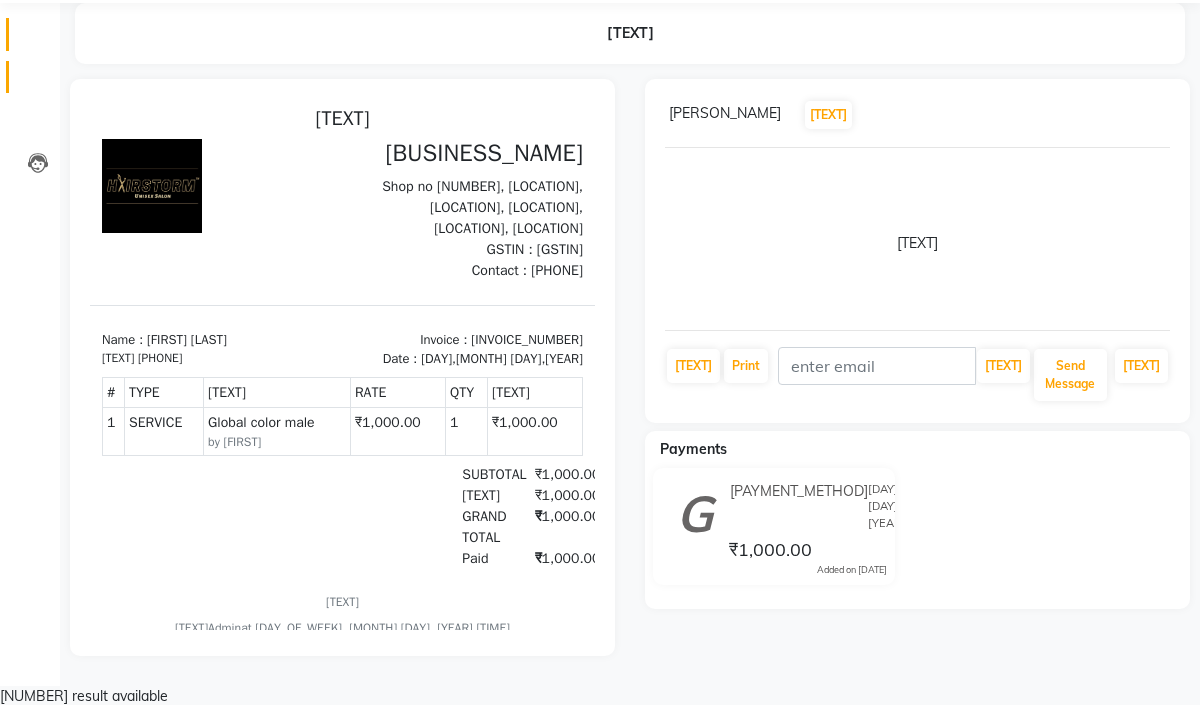 drag, startPoint x: 34, startPoint y: 92, endPoint x: 47, endPoint y: 89, distance: 13.341664 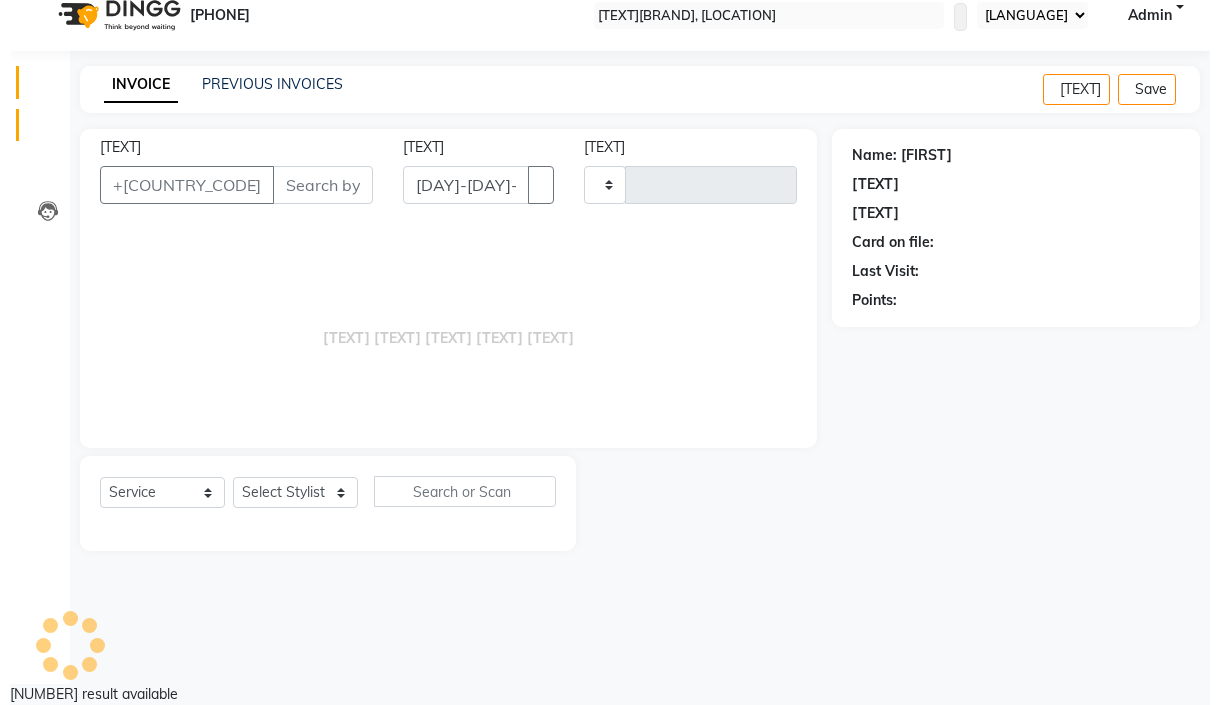 scroll, scrollTop: 0, scrollLeft: 0, axis: both 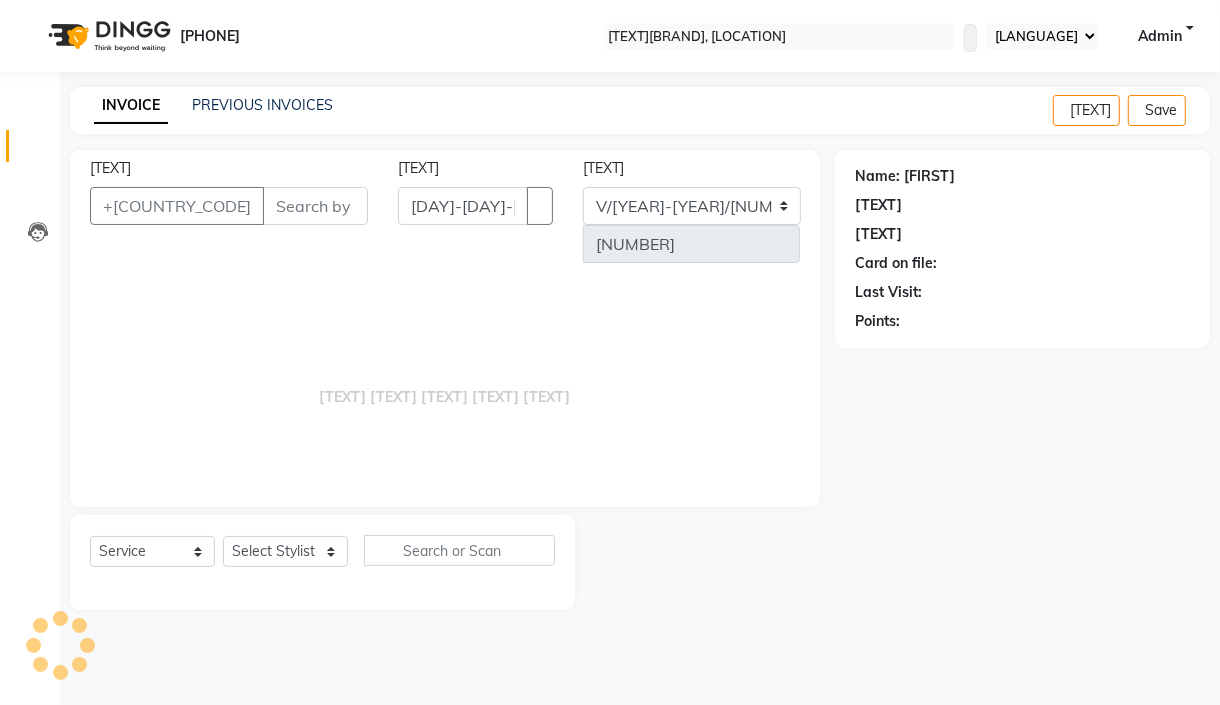 click on "[TEXT]" at bounding box center (315, 206) 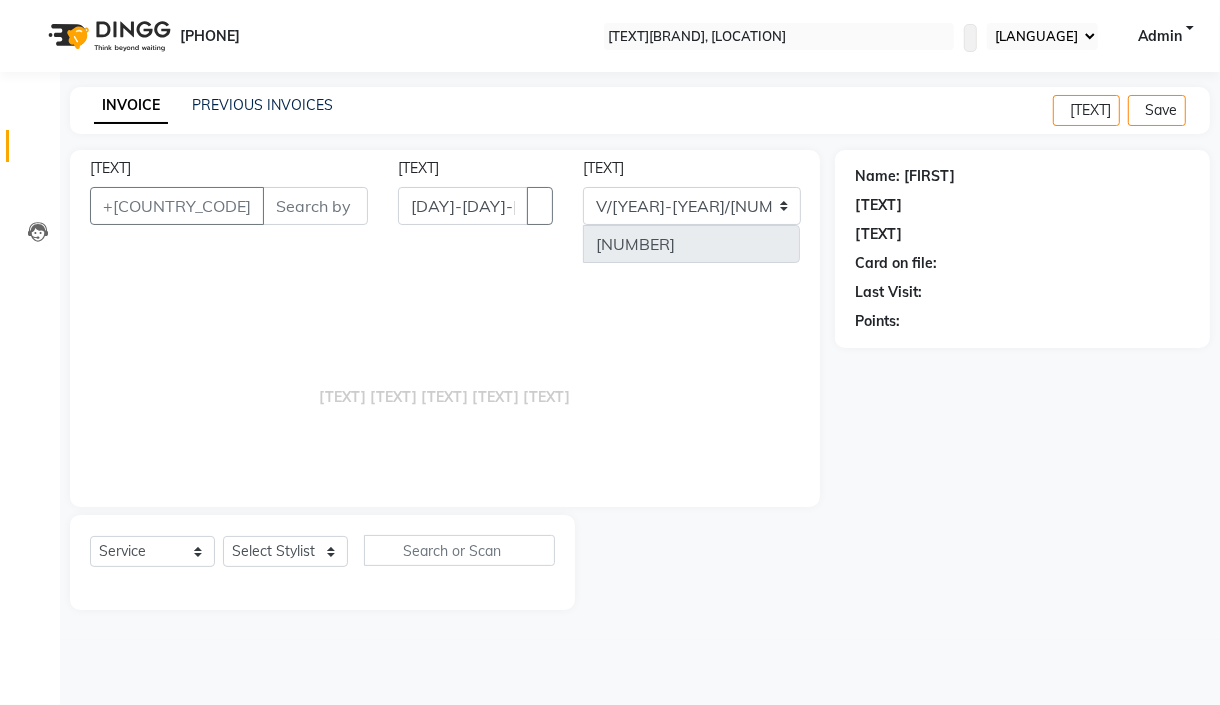 click on "[TEXT]" at bounding box center (315, 206) 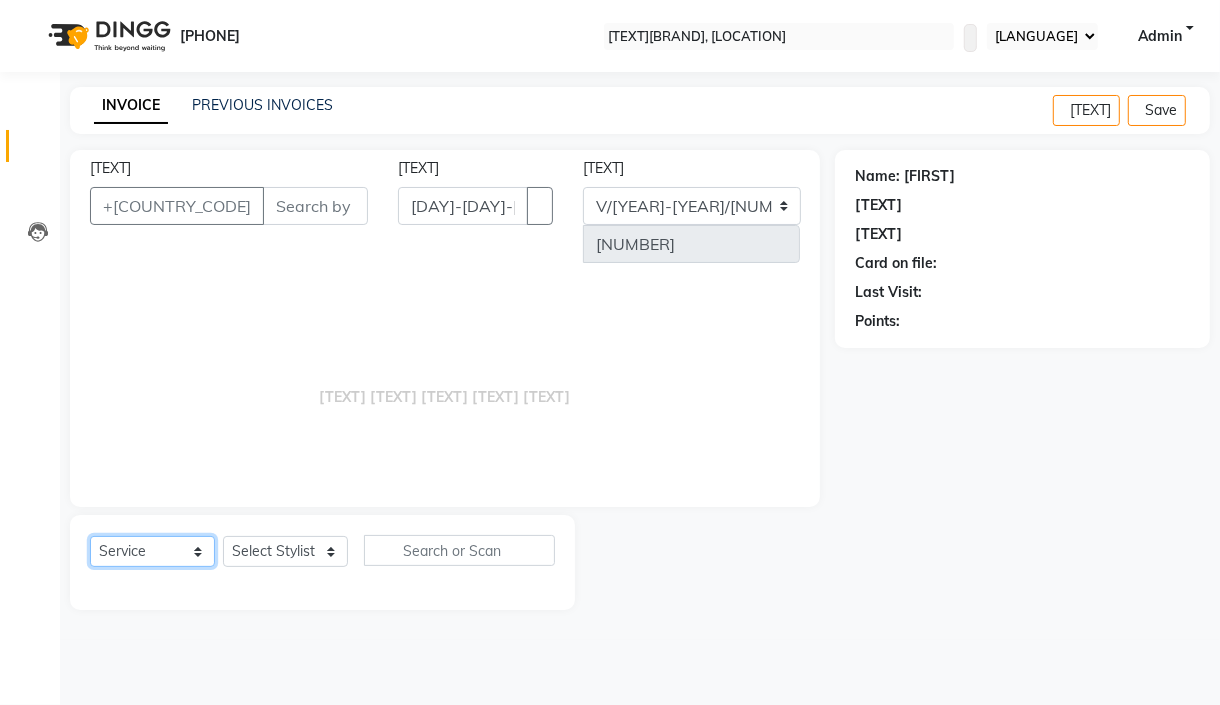 click on "[TEXT] [TEXT] [TEXT] [TEXT] [TEXT] [TEXT] [TEXT]" at bounding box center [152, 551] 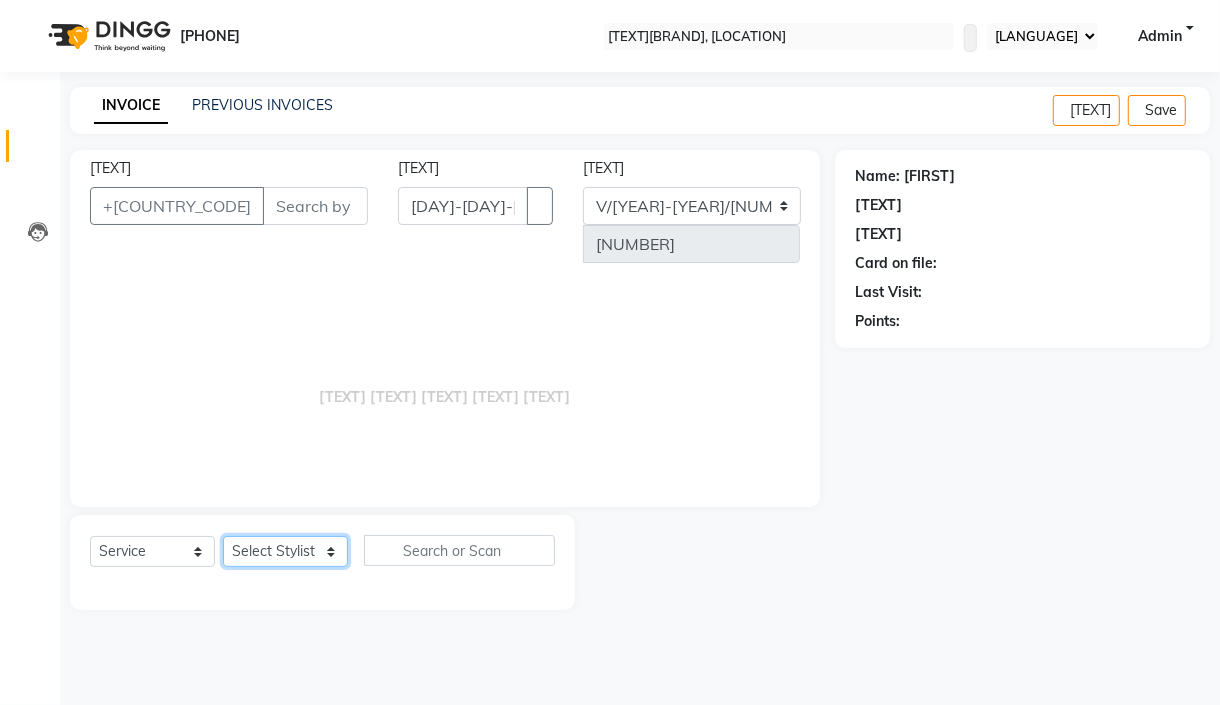 click on "Select Stylist [FIRST] [FIRST] [FIRST] [FIRST] [FIRST] [FIRST] [FIRST]" at bounding box center [285, 551] 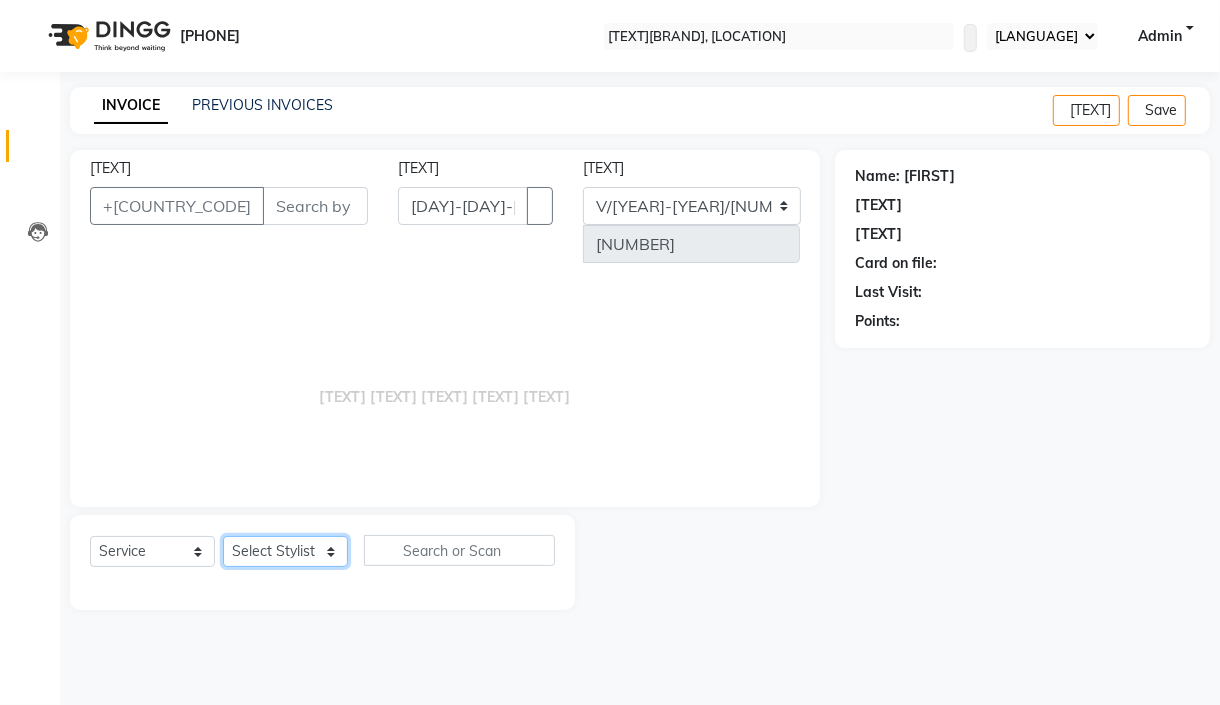 select on "[NUMBER]" 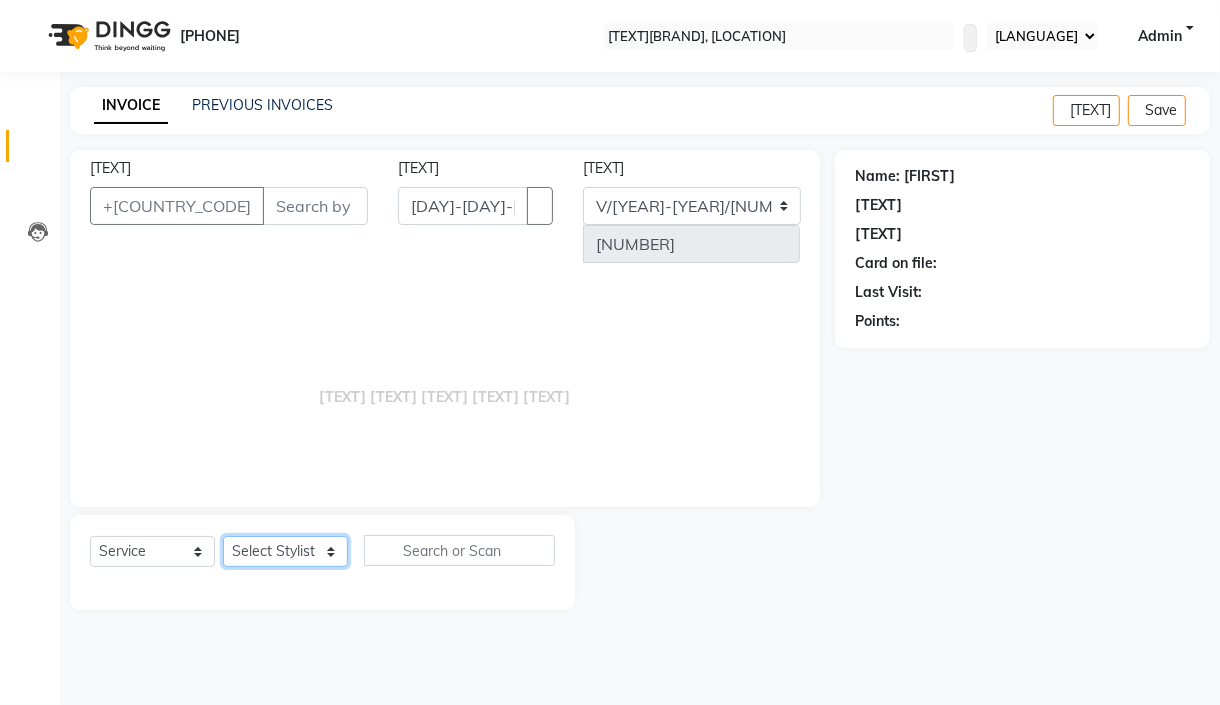 click on "Select Stylist [FIRST] [FIRST] [FIRST] [FIRST] [FIRST] [FIRST] [FIRST]" at bounding box center (285, 551) 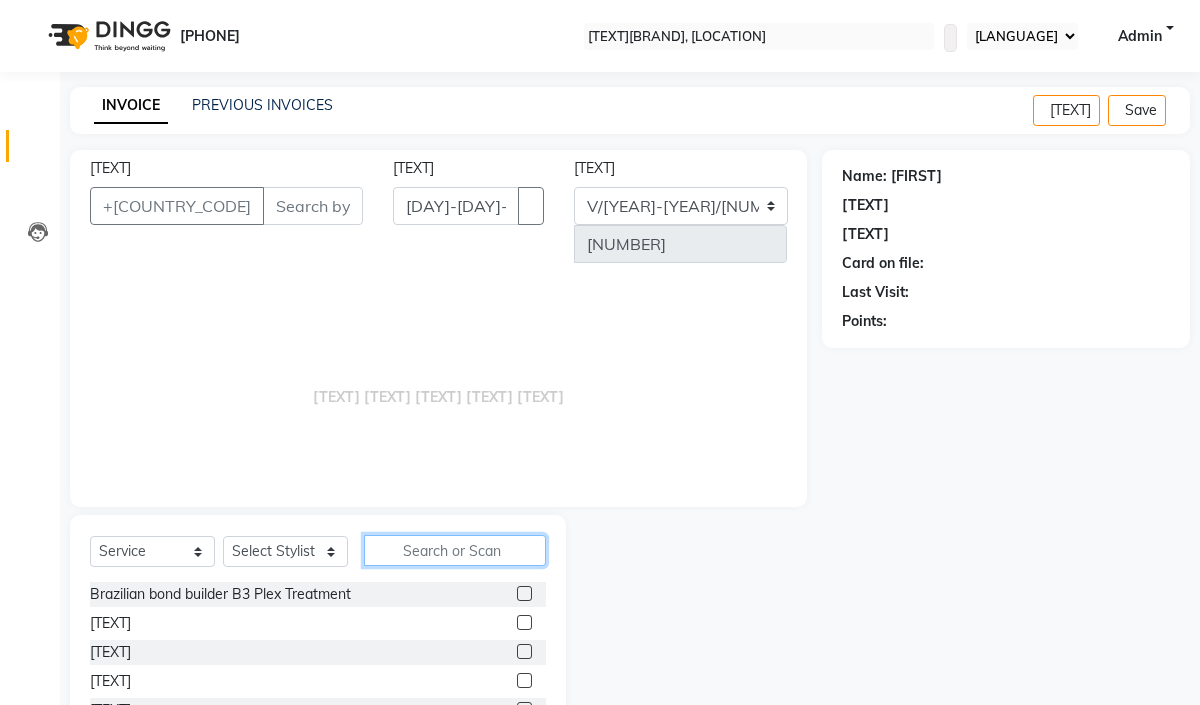 click at bounding box center (455, 550) 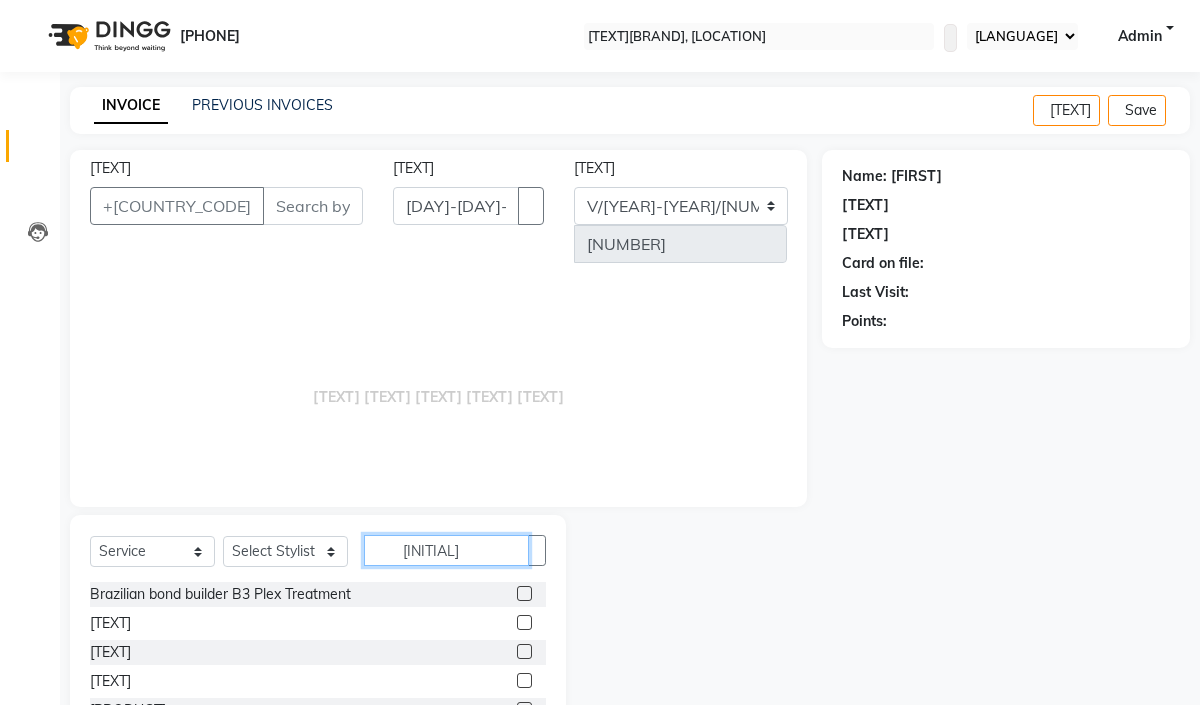 type on "[INITIAL]" 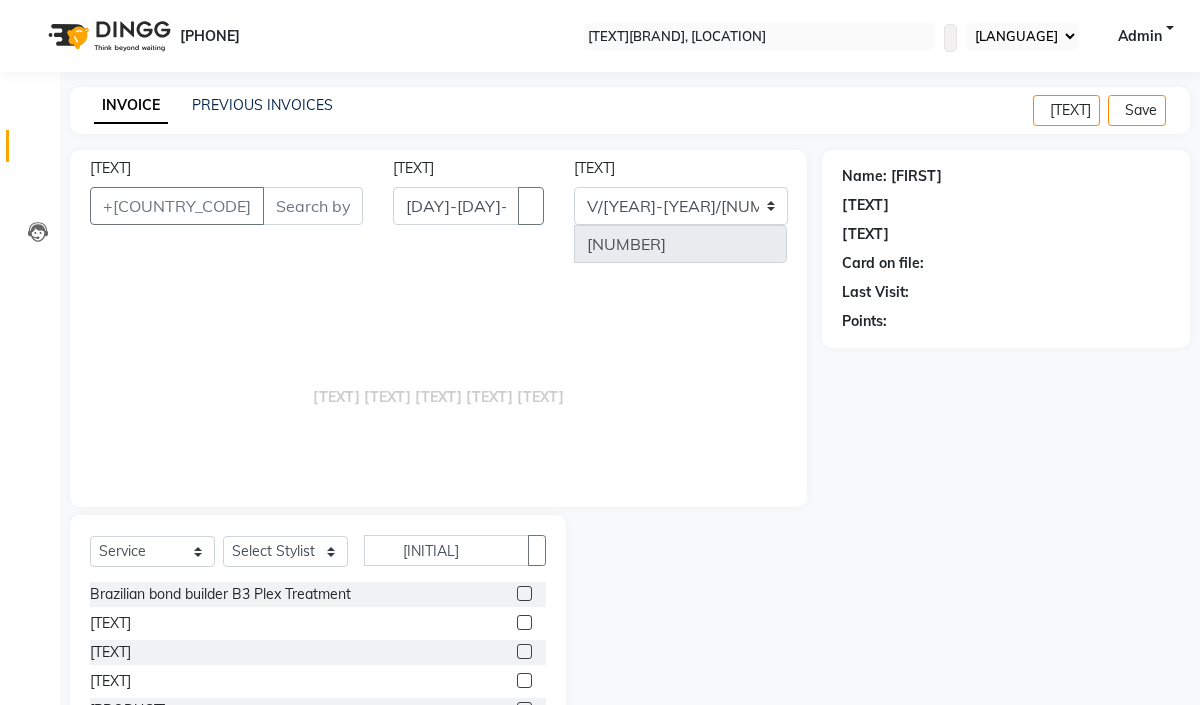 click at bounding box center [524, 651] 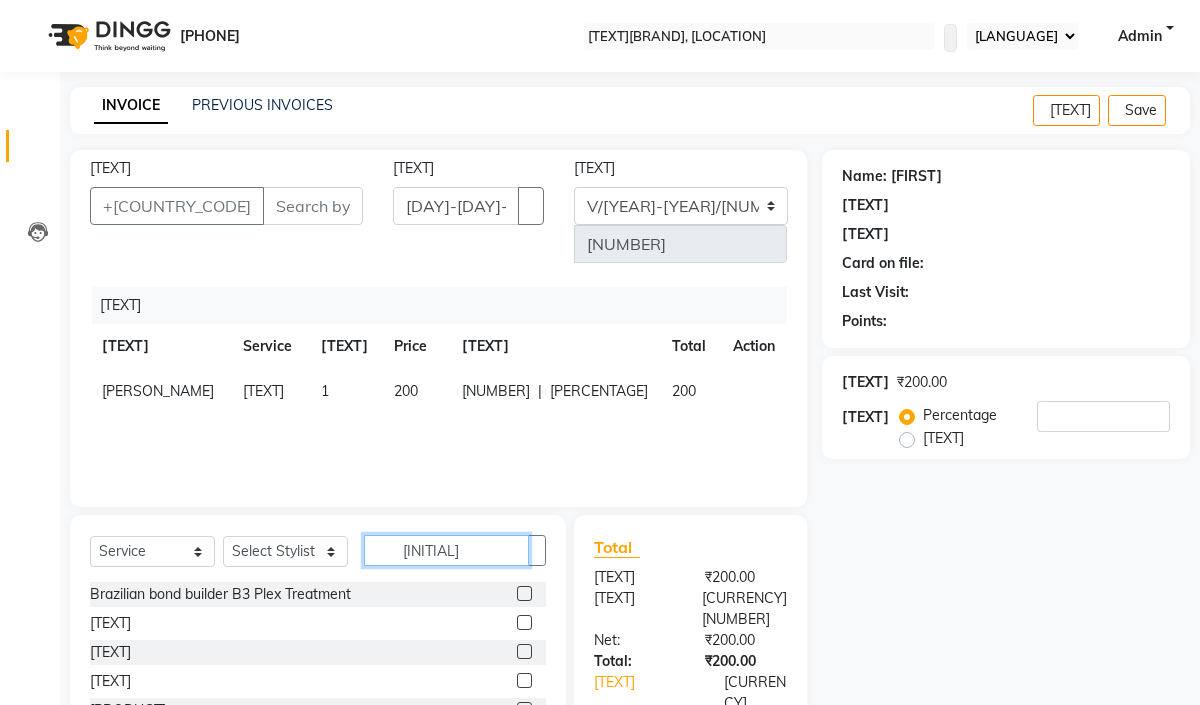 click on "[INITIAL]" at bounding box center [446, 550] 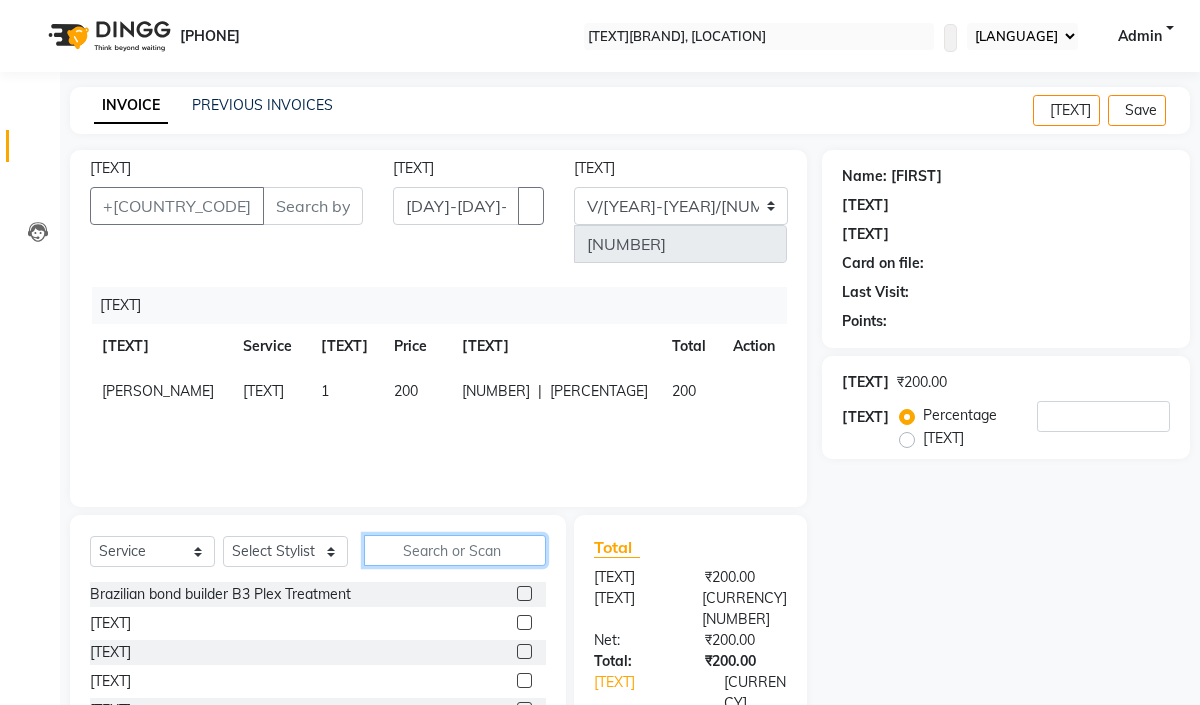 type 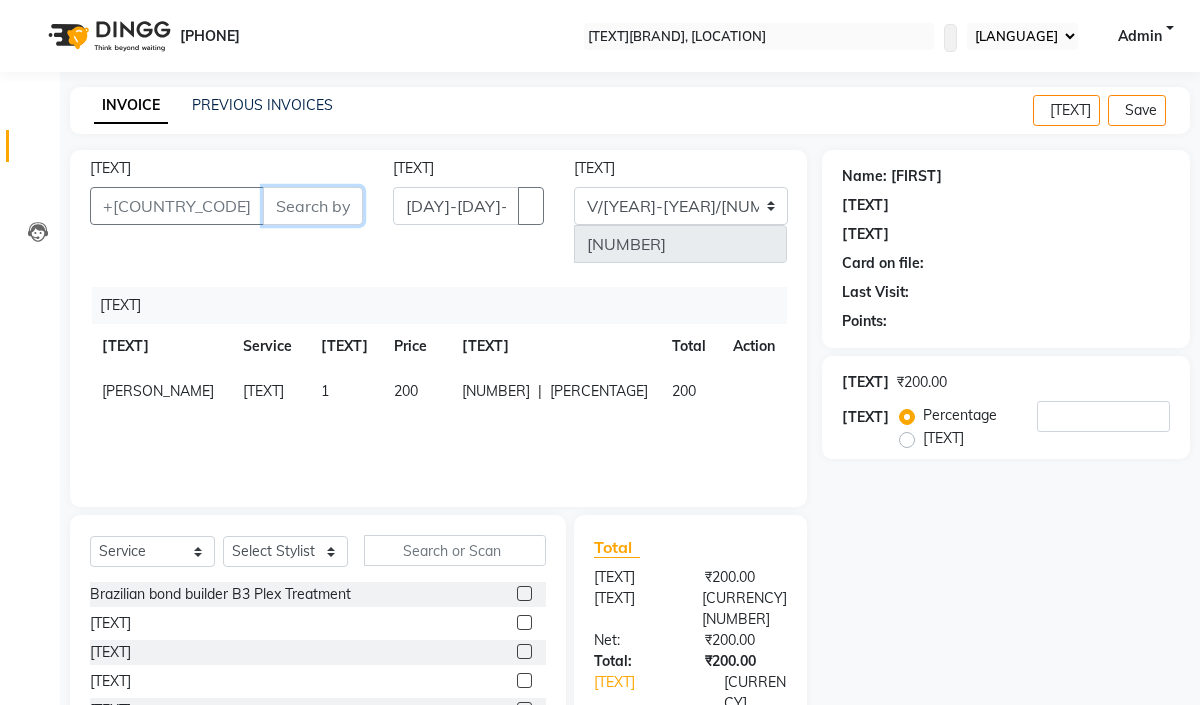 click on "[TEXT]" at bounding box center (313, 206) 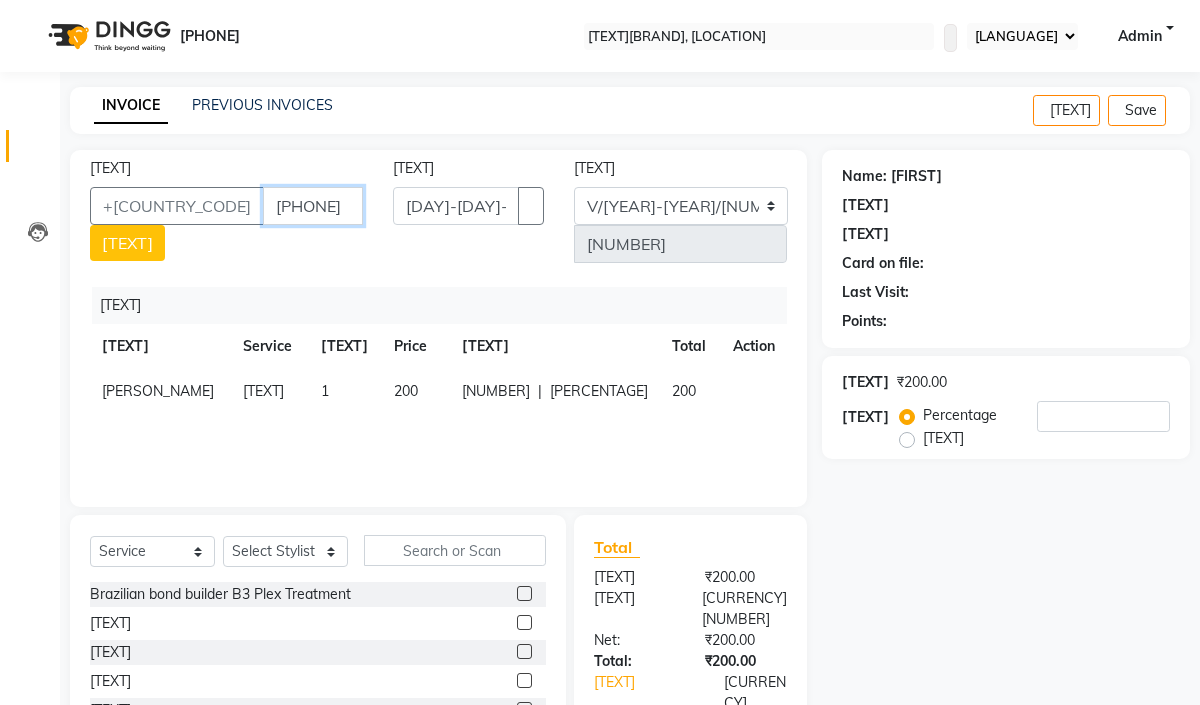 type on "[PHONE]" 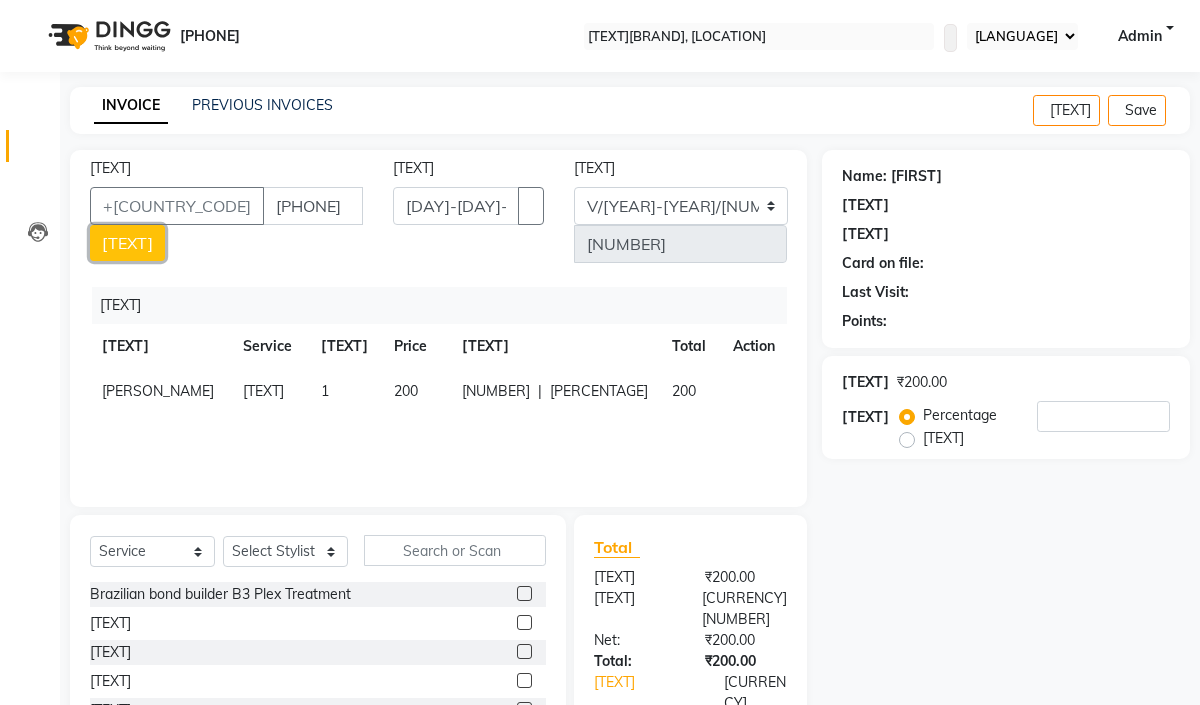 click on "[TEXT]" at bounding box center (127, 243) 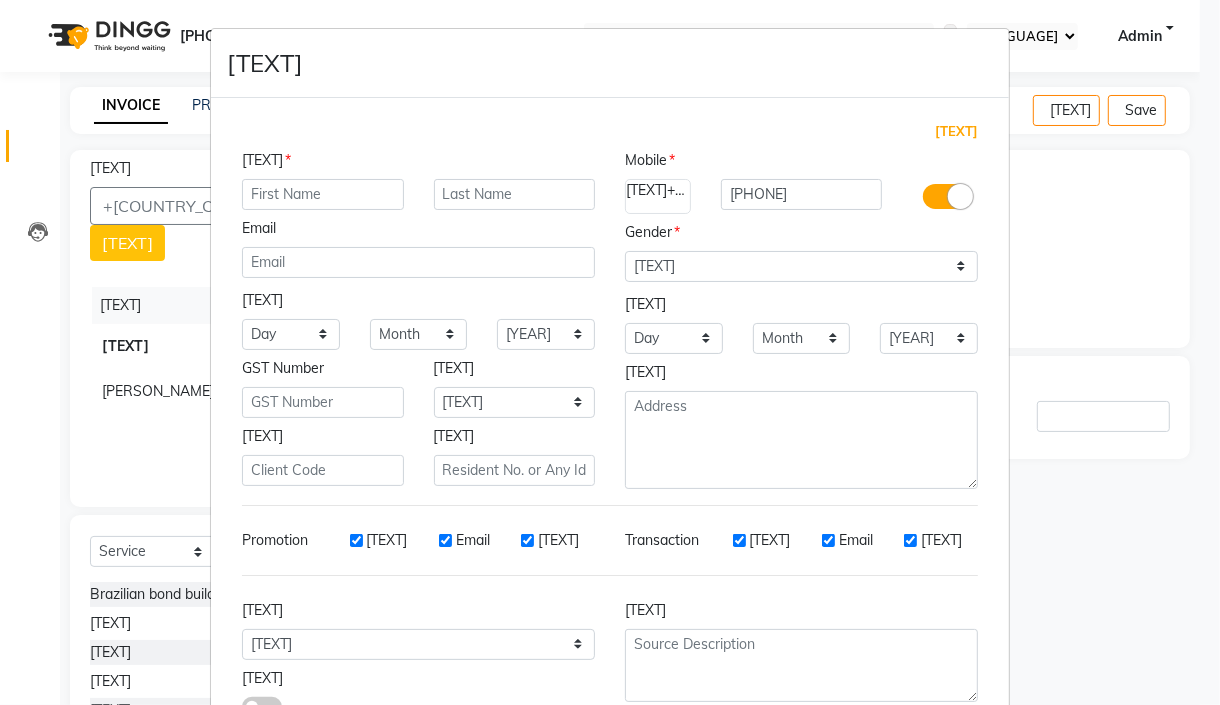 click at bounding box center (323, 194) 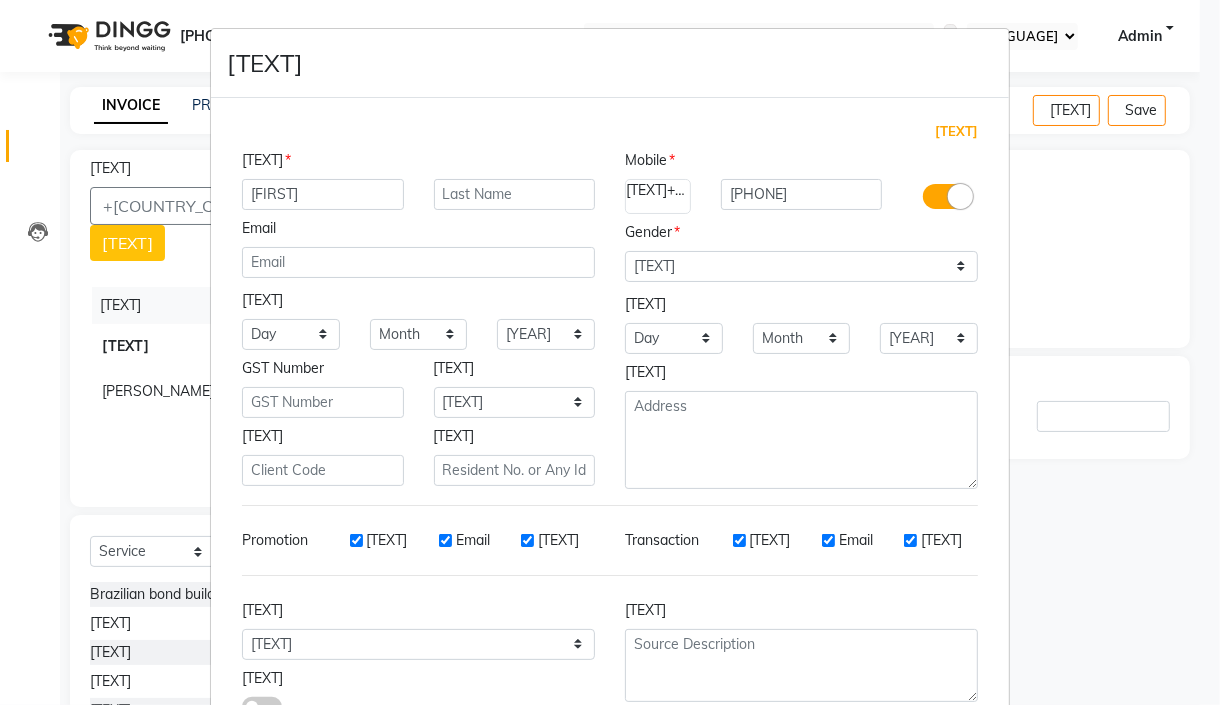 drag, startPoint x: 271, startPoint y: 199, endPoint x: 265, endPoint y: 186, distance: 14.3178215 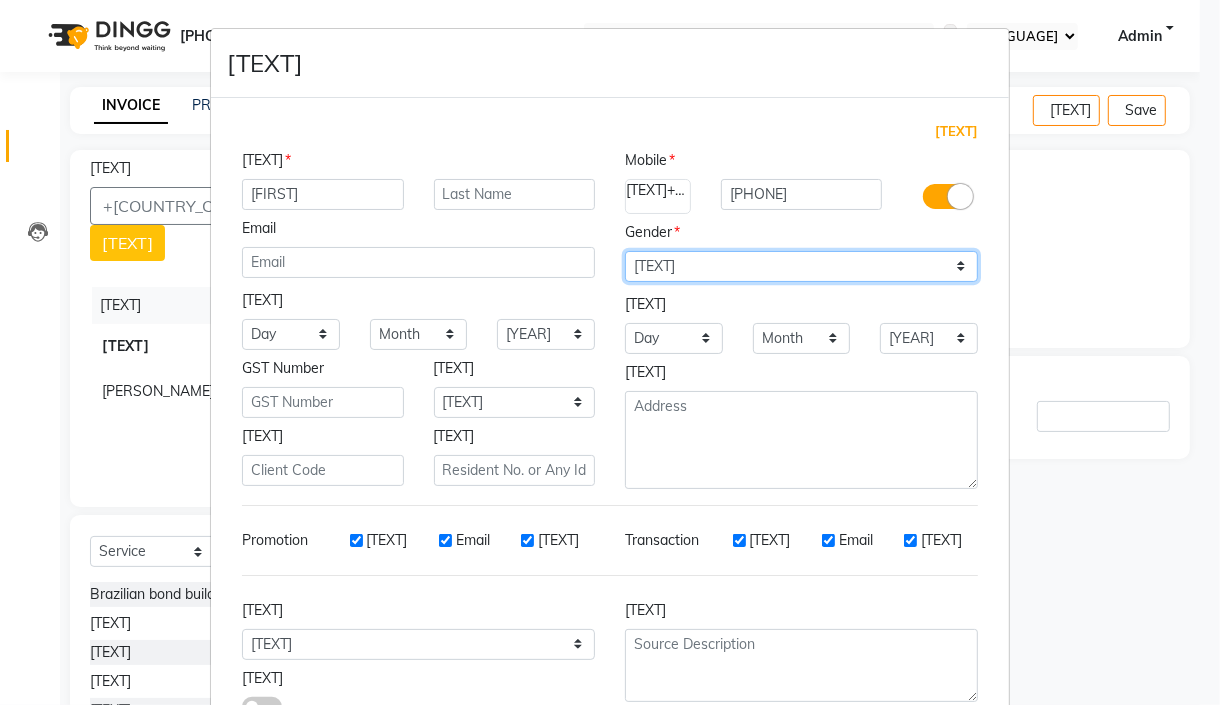 click on "Select Male Female Other Prefer Not To Say" at bounding box center [801, 266] 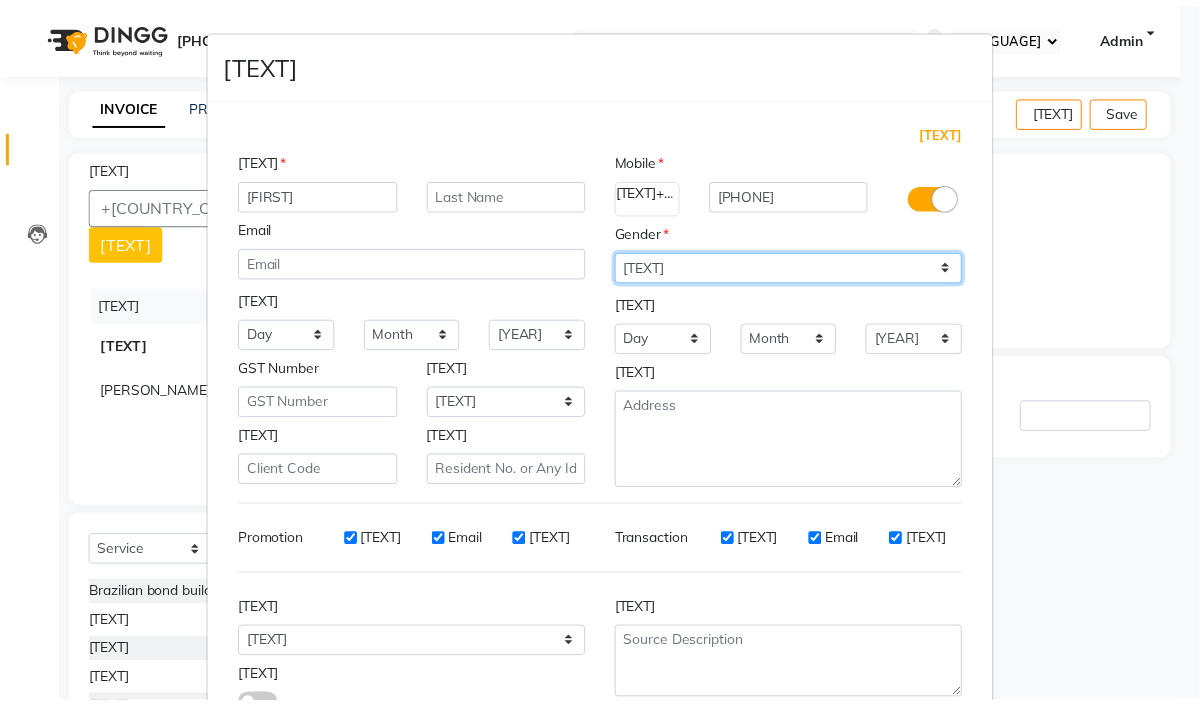 scroll, scrollTop: 147, scrollLeft: 0, axis: vertical 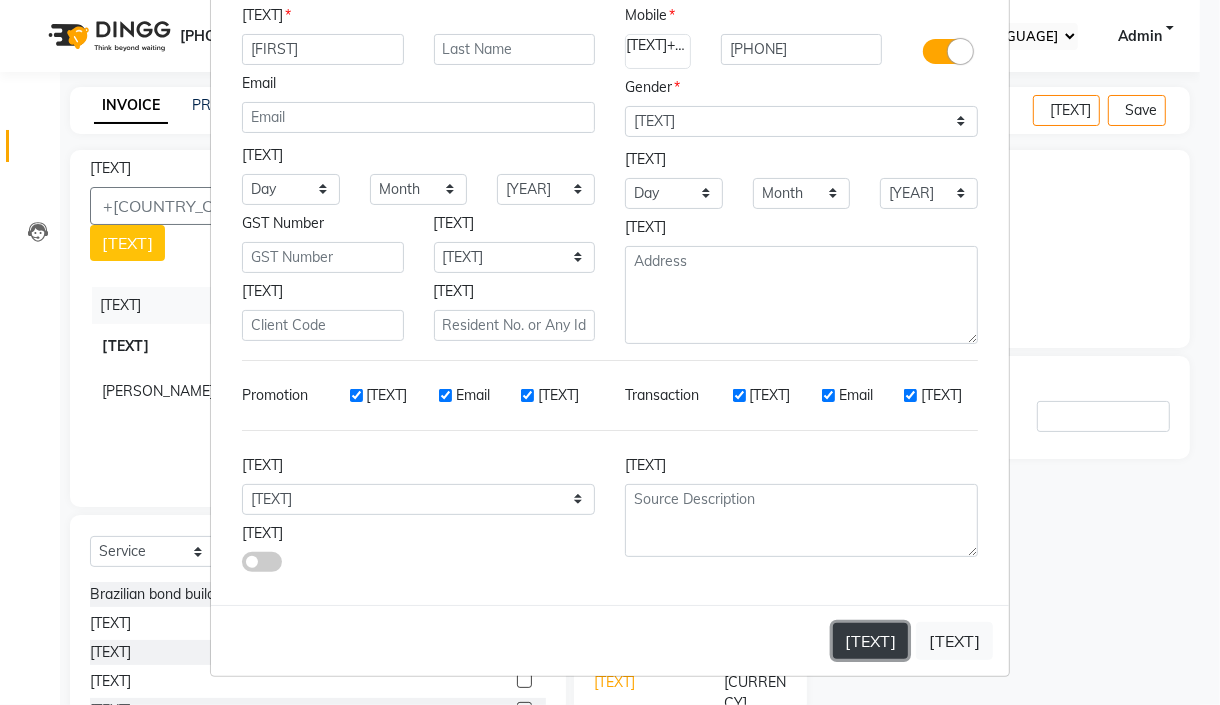 click on "[TEXT]" at bounding box center (870, 641) 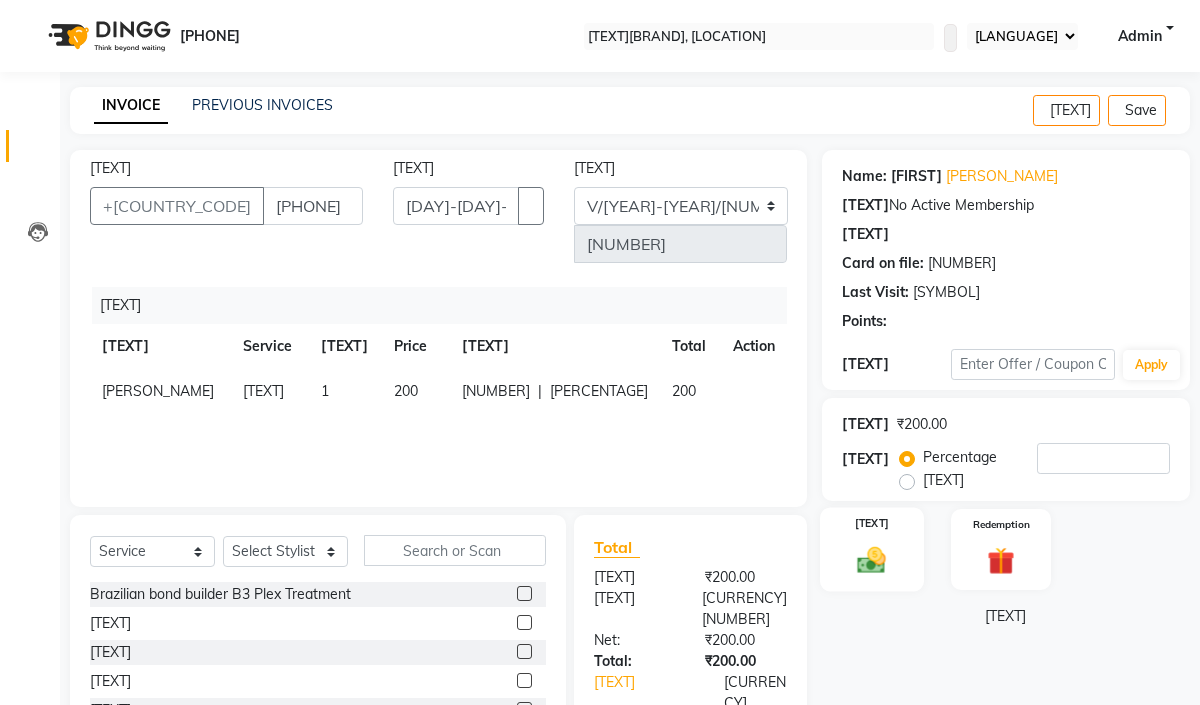 click on "[TEXT]" at bounding box center [872, 549] 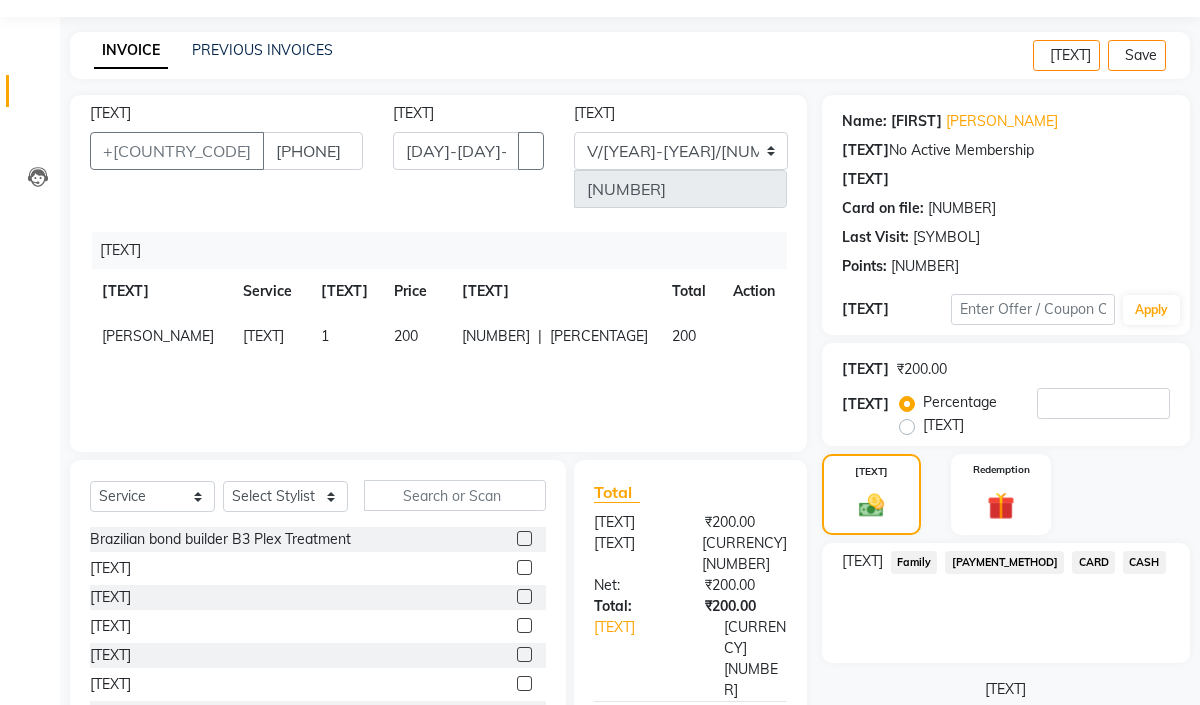 scroll, scrollTop: 95, scrollLeft: 0, axis: vertical 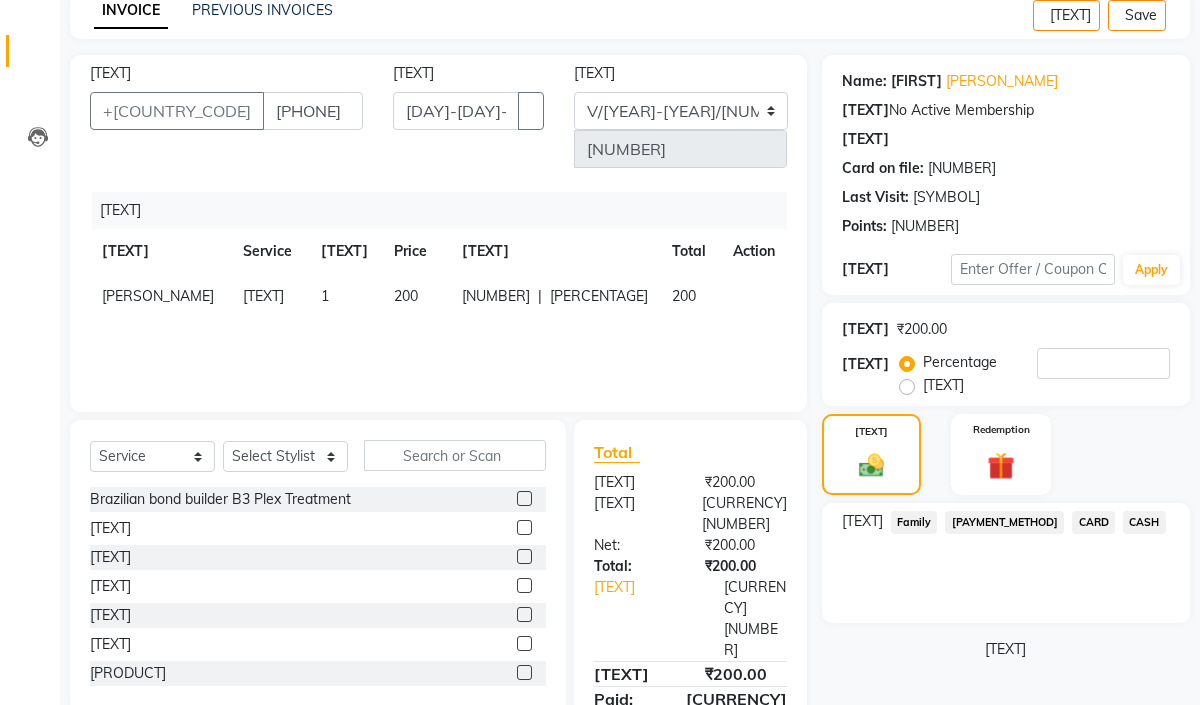 click on "[PAYMENT_METHOD]" at bounding box center [914, 522] 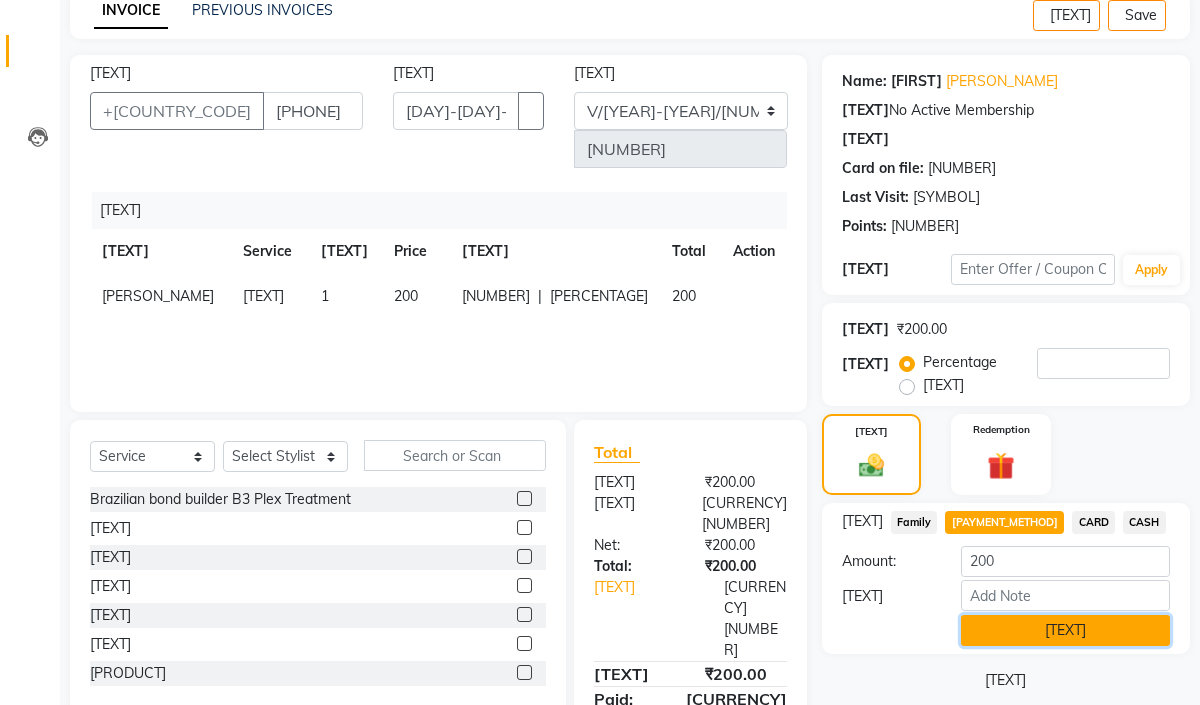 click on "[TEXT]" at bounding box center [1065, 630] 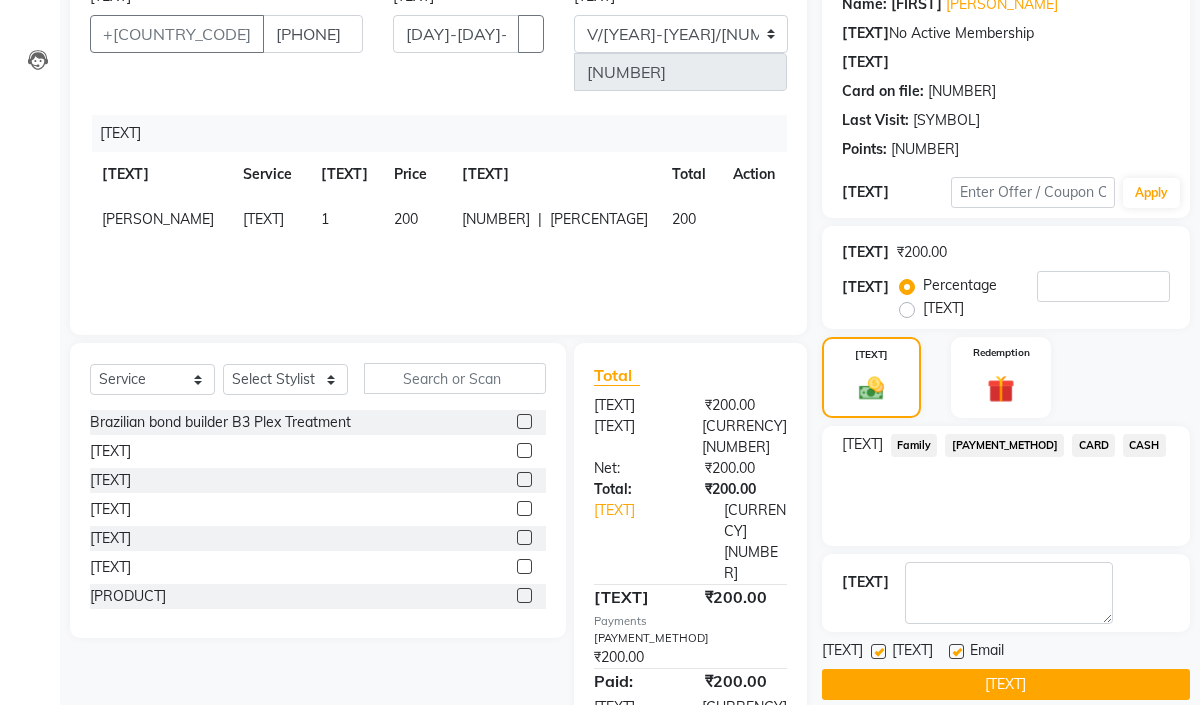 scroll, scrollTop: 203, scrollLeft: 0, axis: vertical 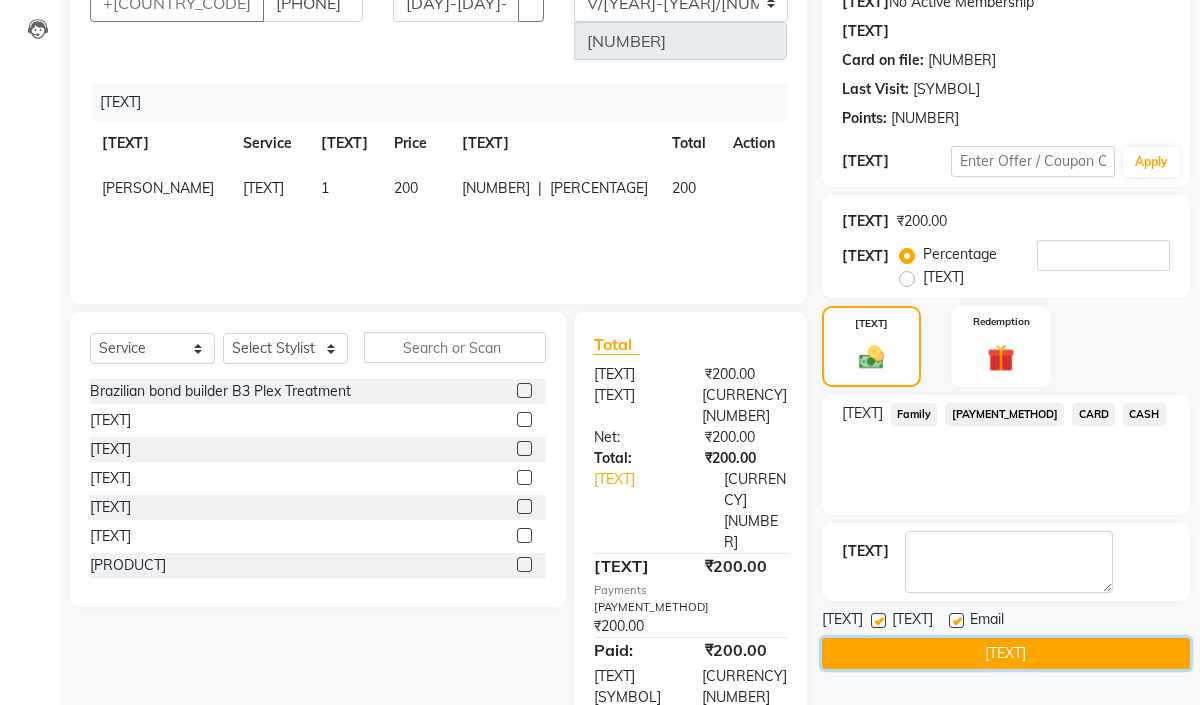 click on "[TEXT]" at bounding box center (1006, 653) 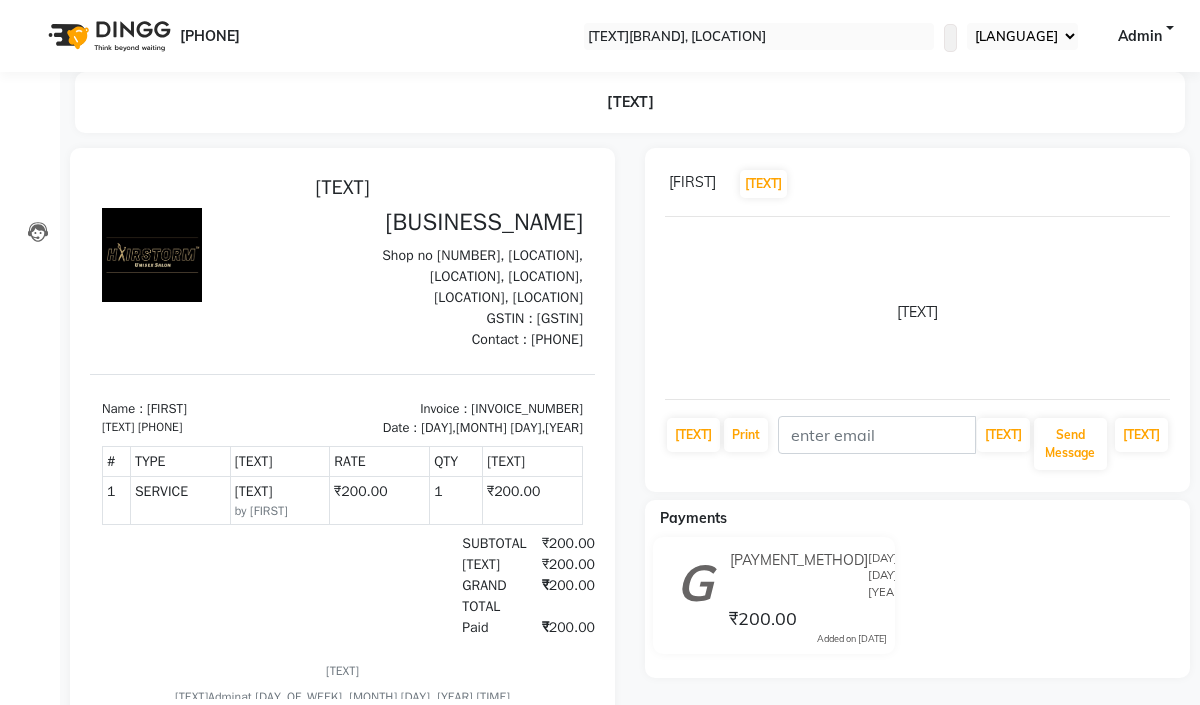 scroll, scrollTop: 0, scrollLeft: 0, axis: both 